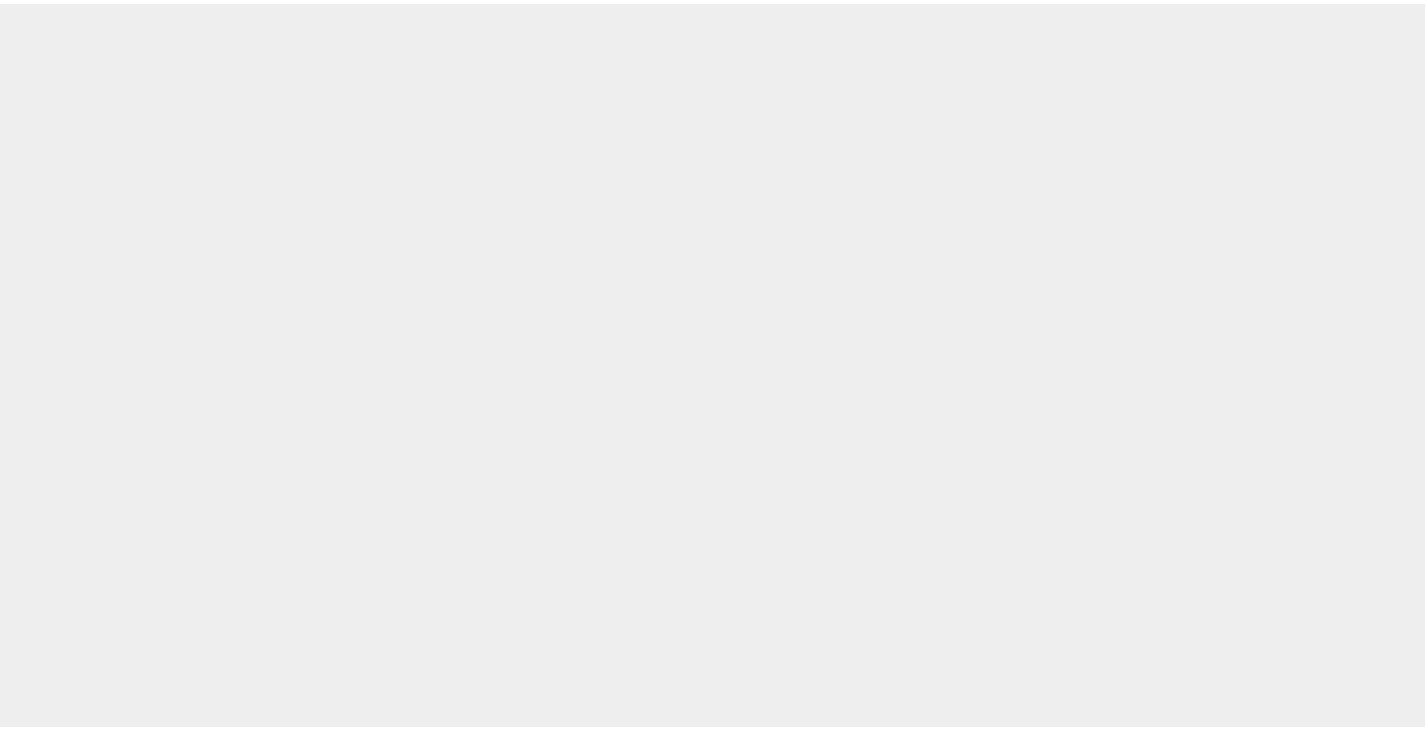 scroll, scrollTop: 0, scrollLeft: 0, axis: both 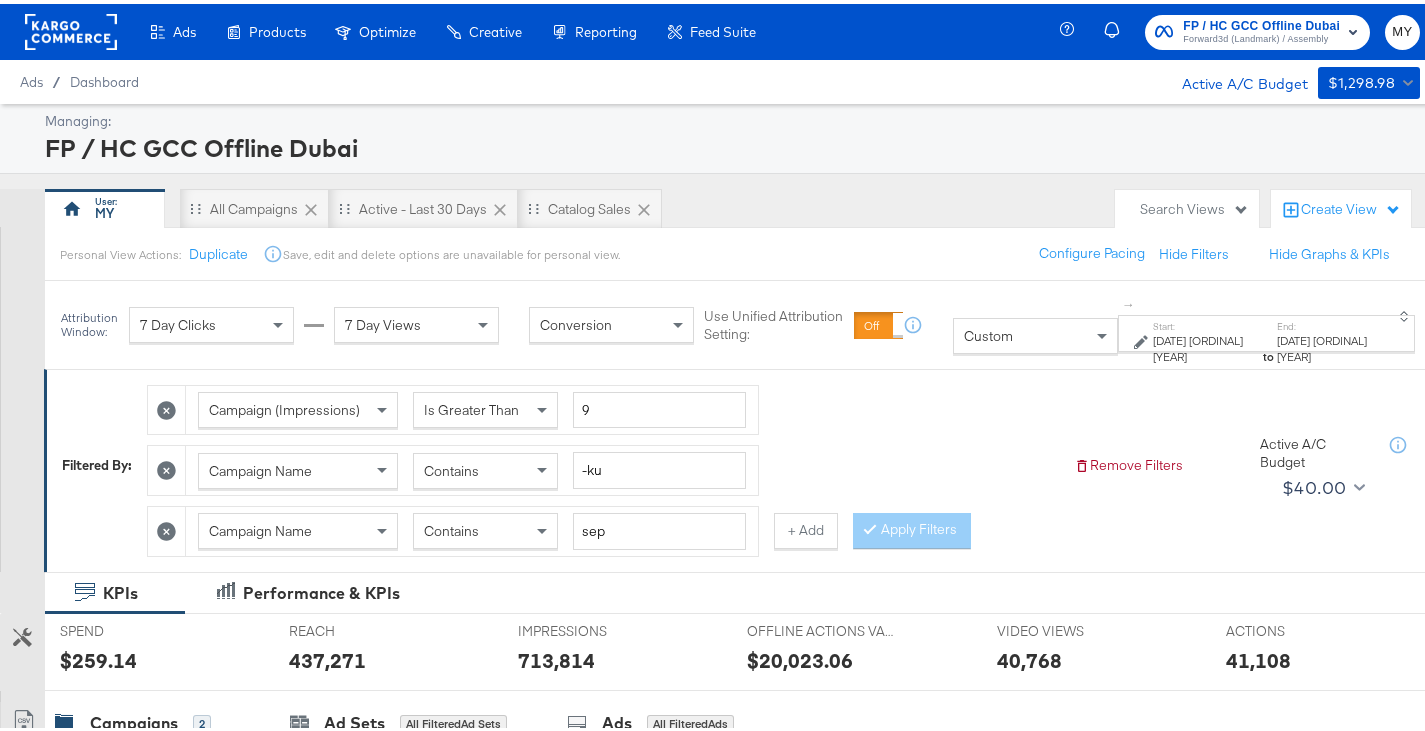 click at bounding box center [167, 466] 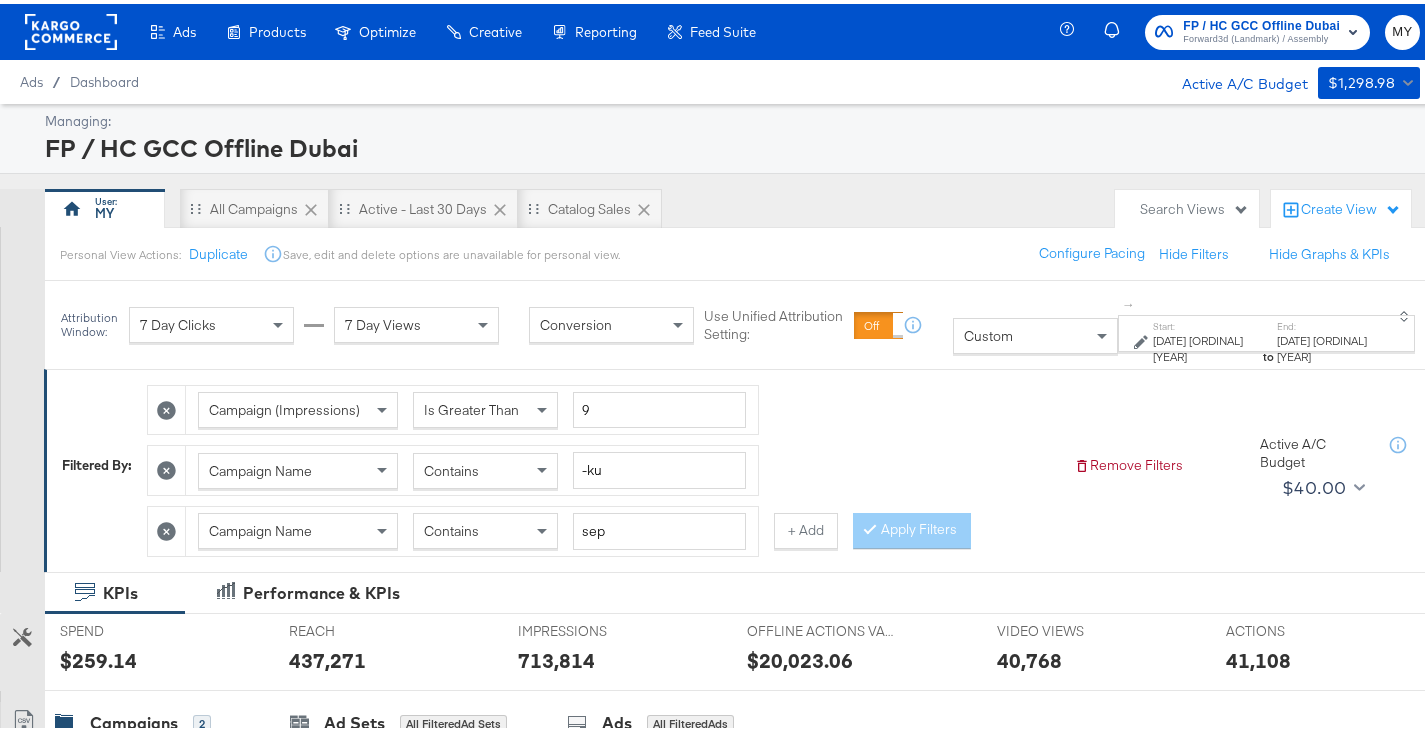 click 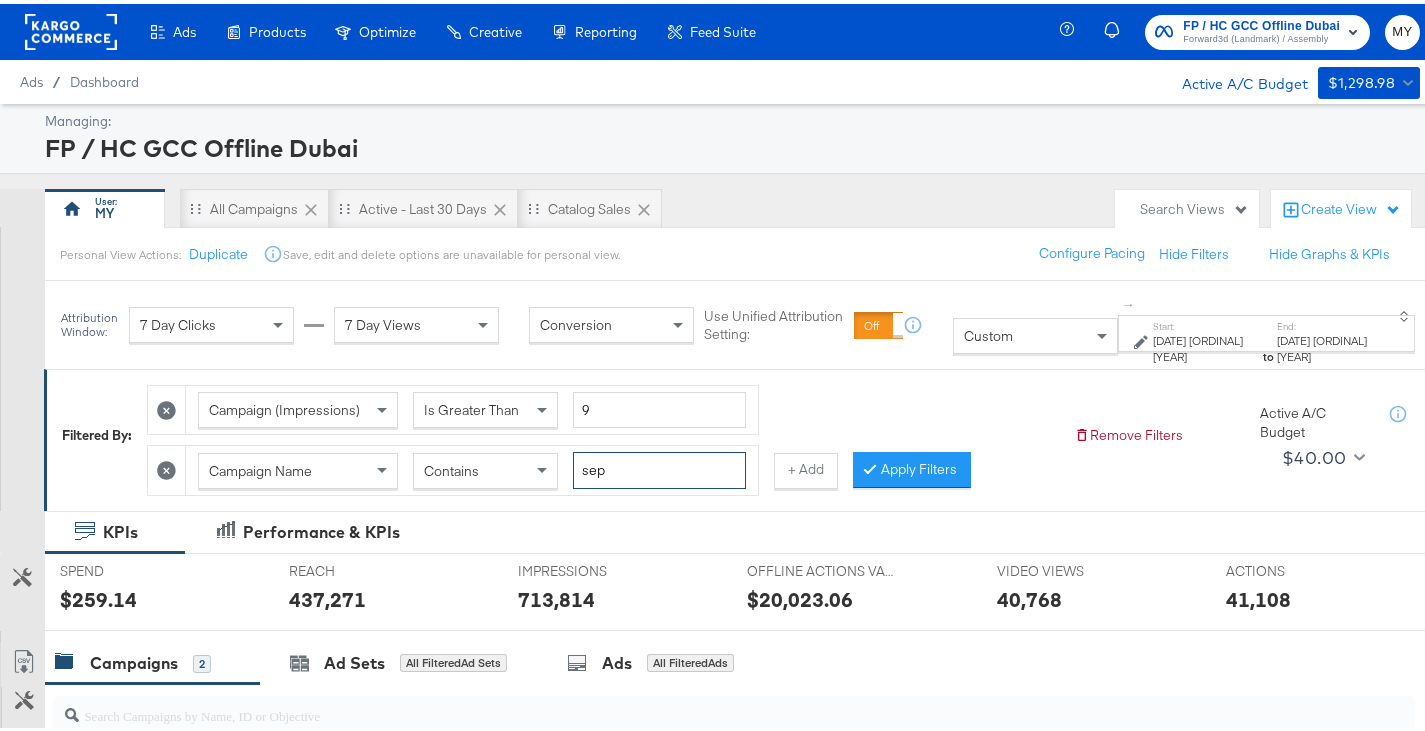click on "sep" at bounding box center (659, 466) 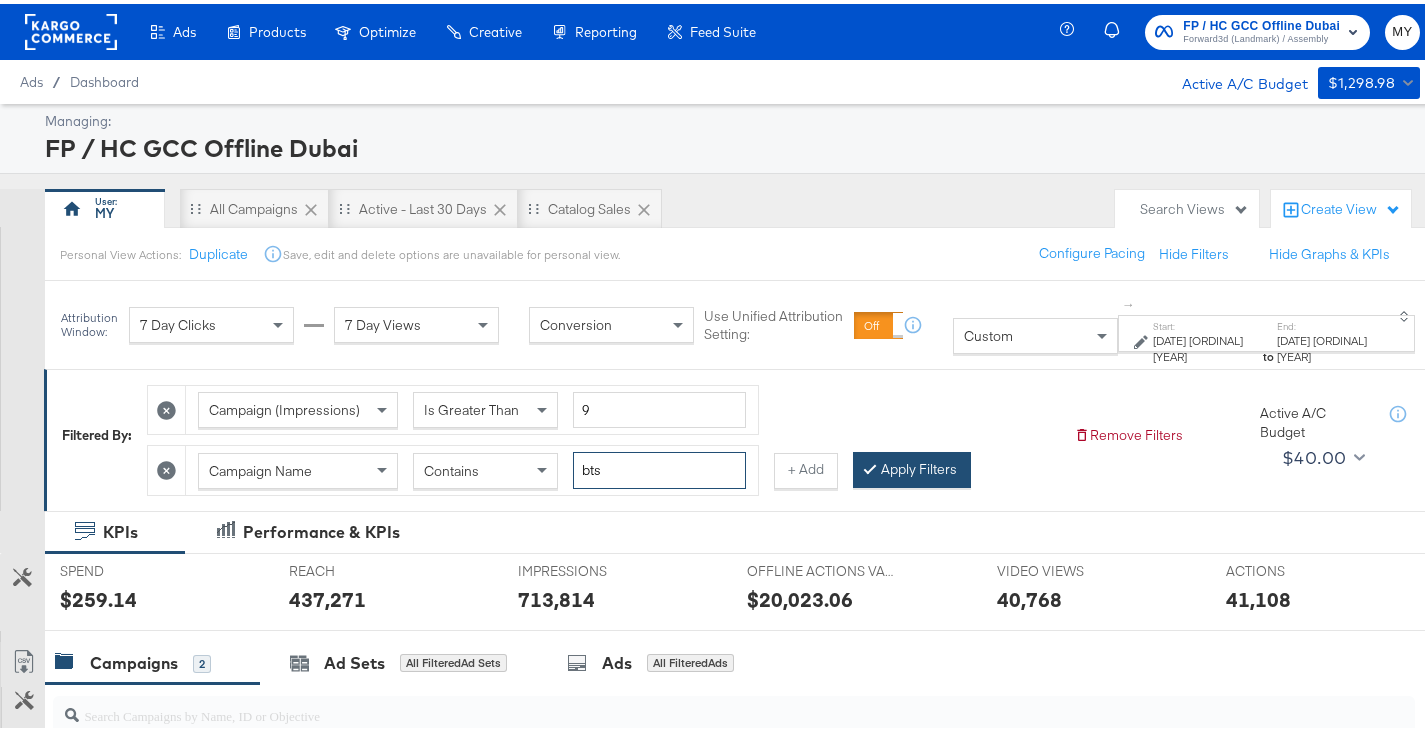 type on "bts" 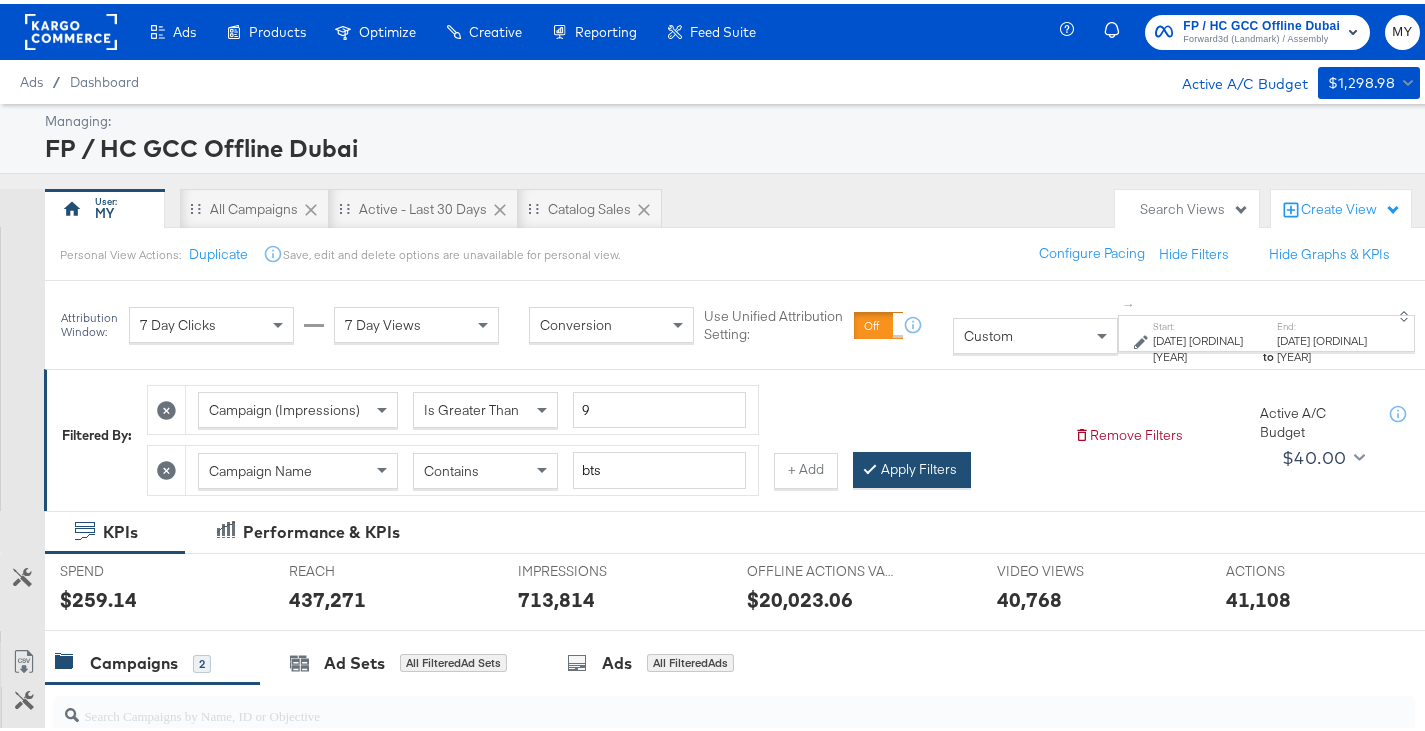 click on "Apply Filters" at bounding box center [912, 466] 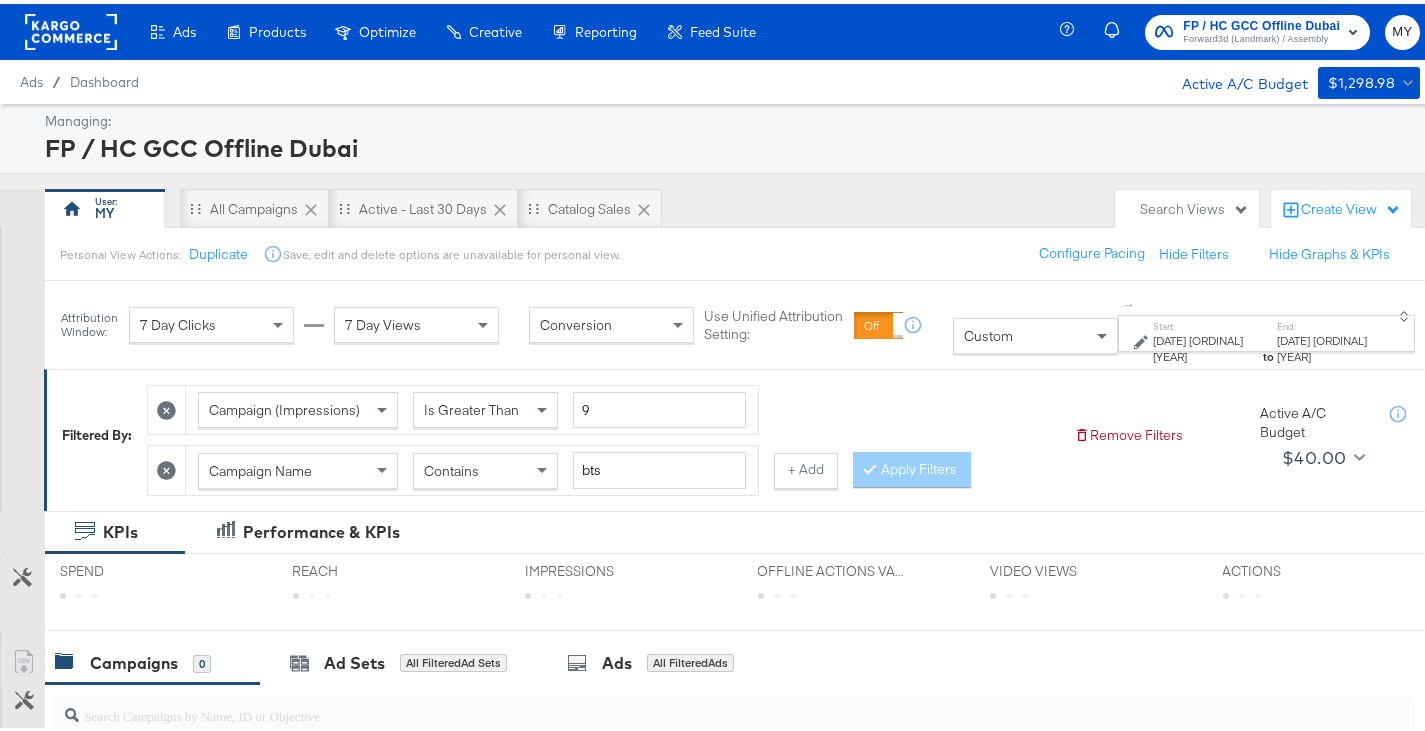 click on "Mar 14th 2025" at bounding box center [1206, 344] 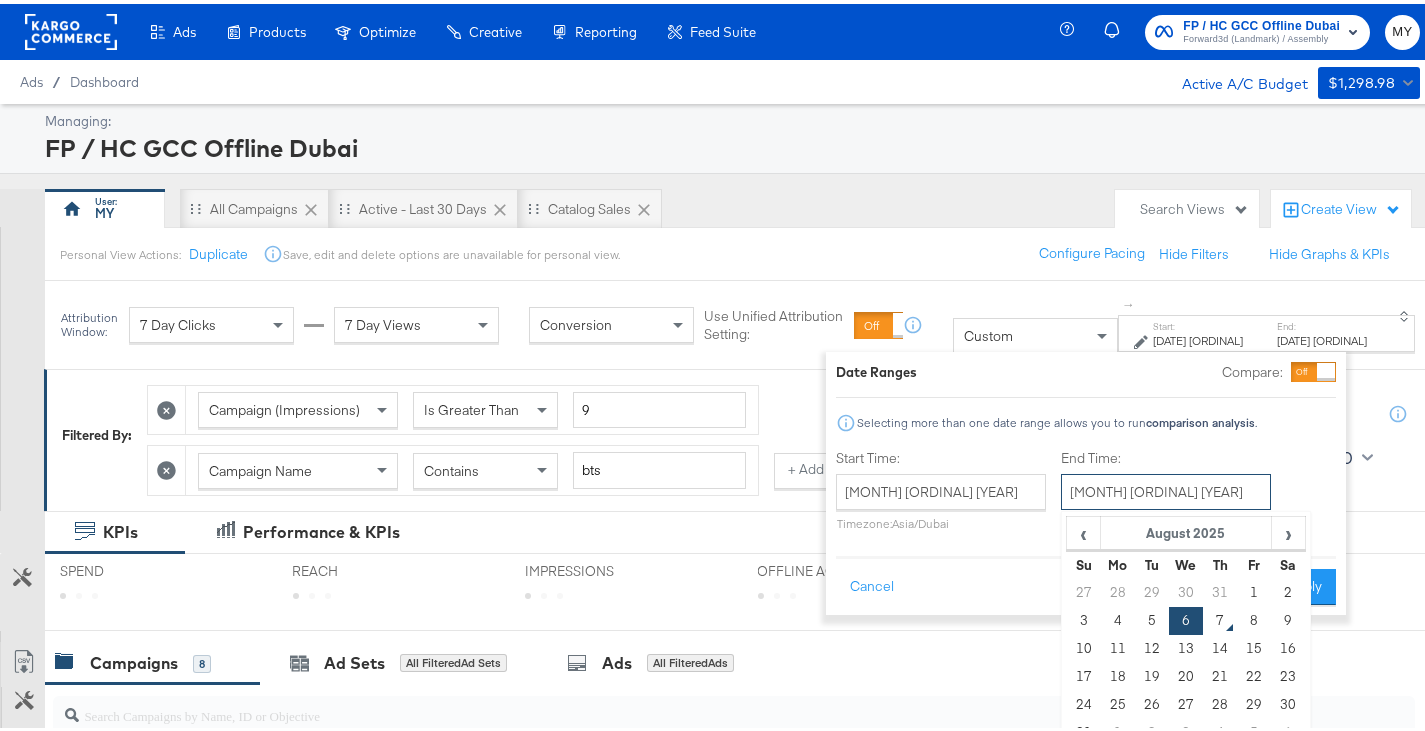 click on "August 6th 2025" at bounding box center (1166, 488) 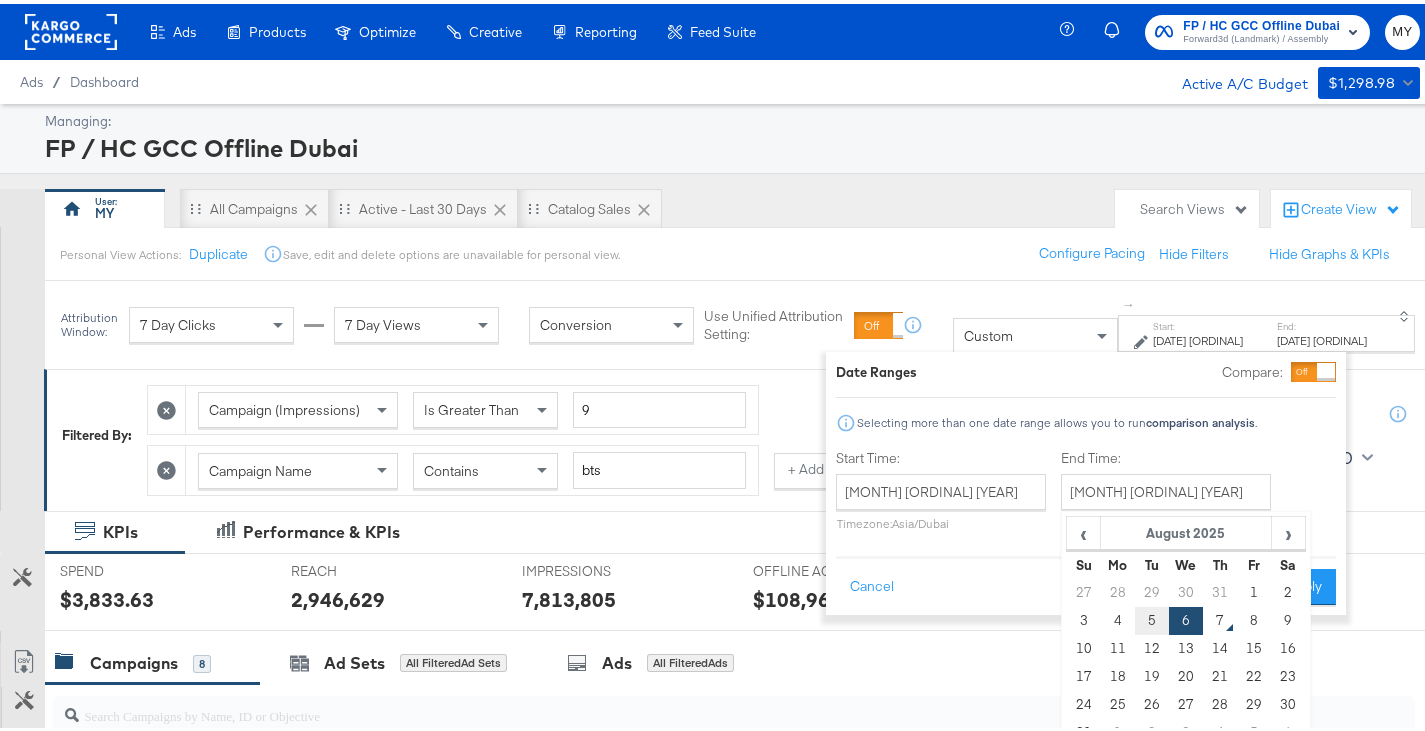 click on "5" at bounding box center (1152, 617) 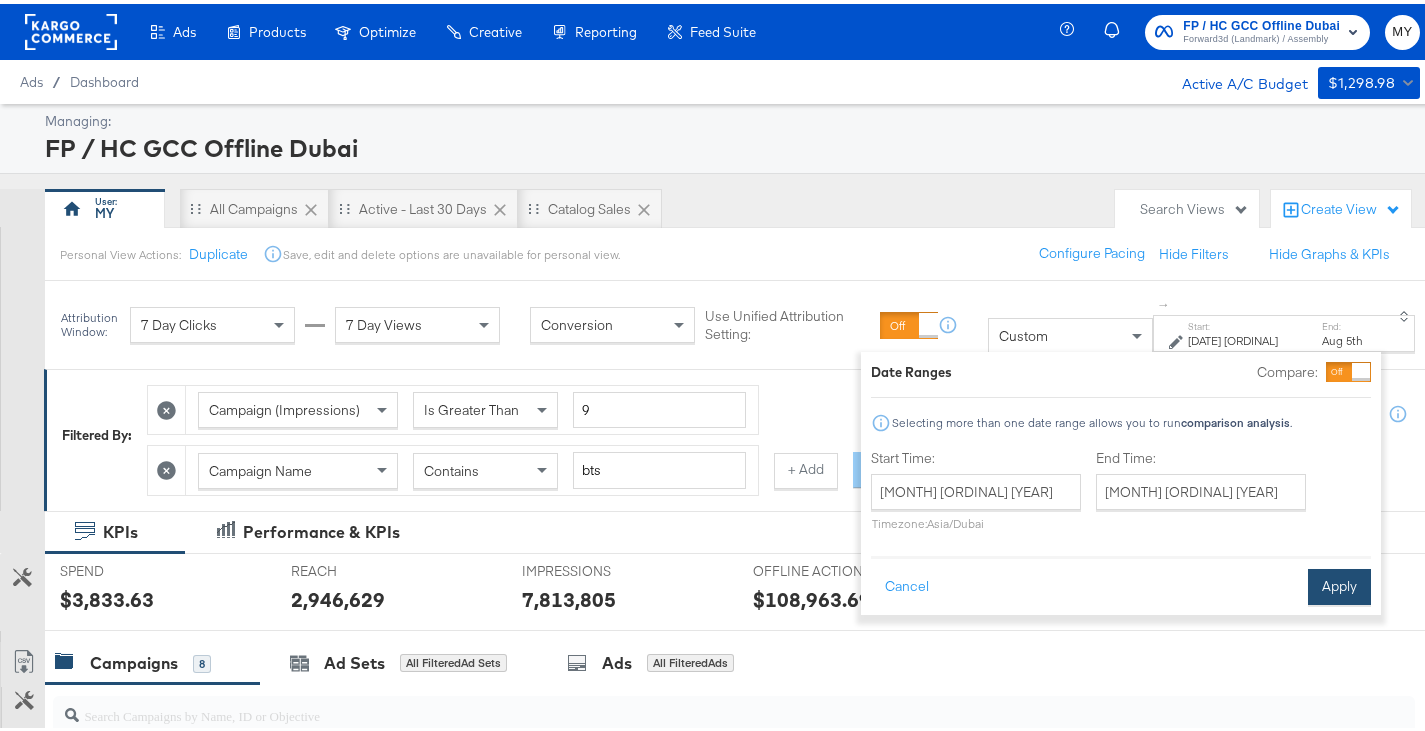 click on "Apply" at bounding box center [1339, 583] 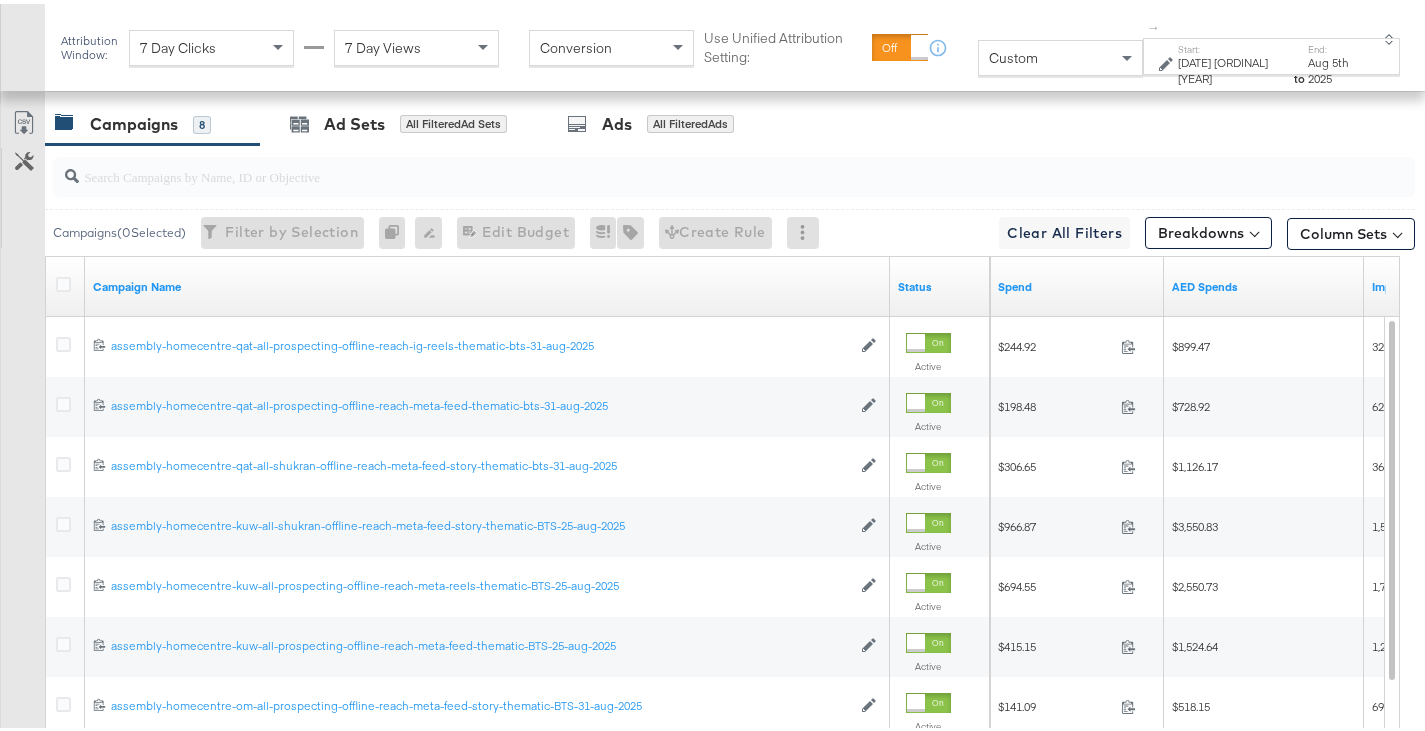 scroll, scrollTop: 700, scrollLeft: 0, axis: vertical 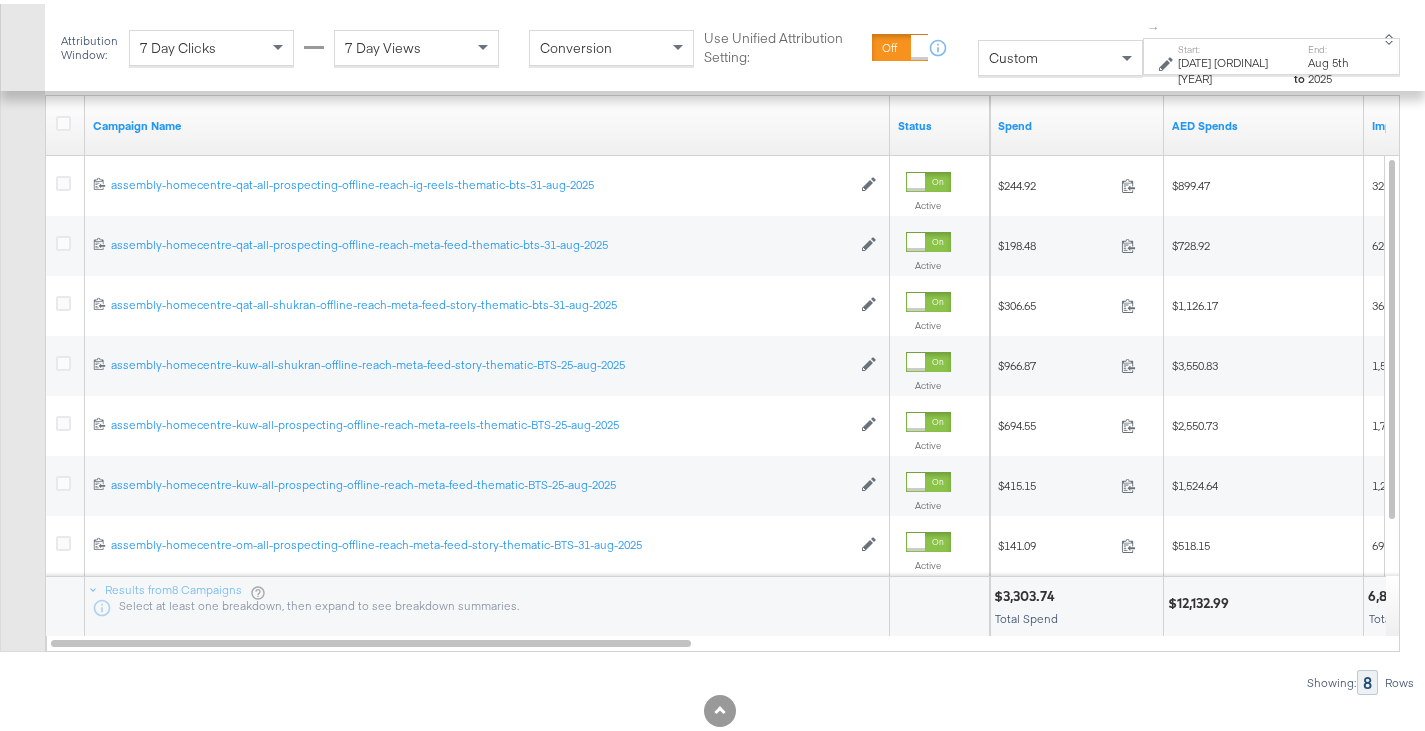click on "Showing:   8    Rows" at bounding box center (707, 678) 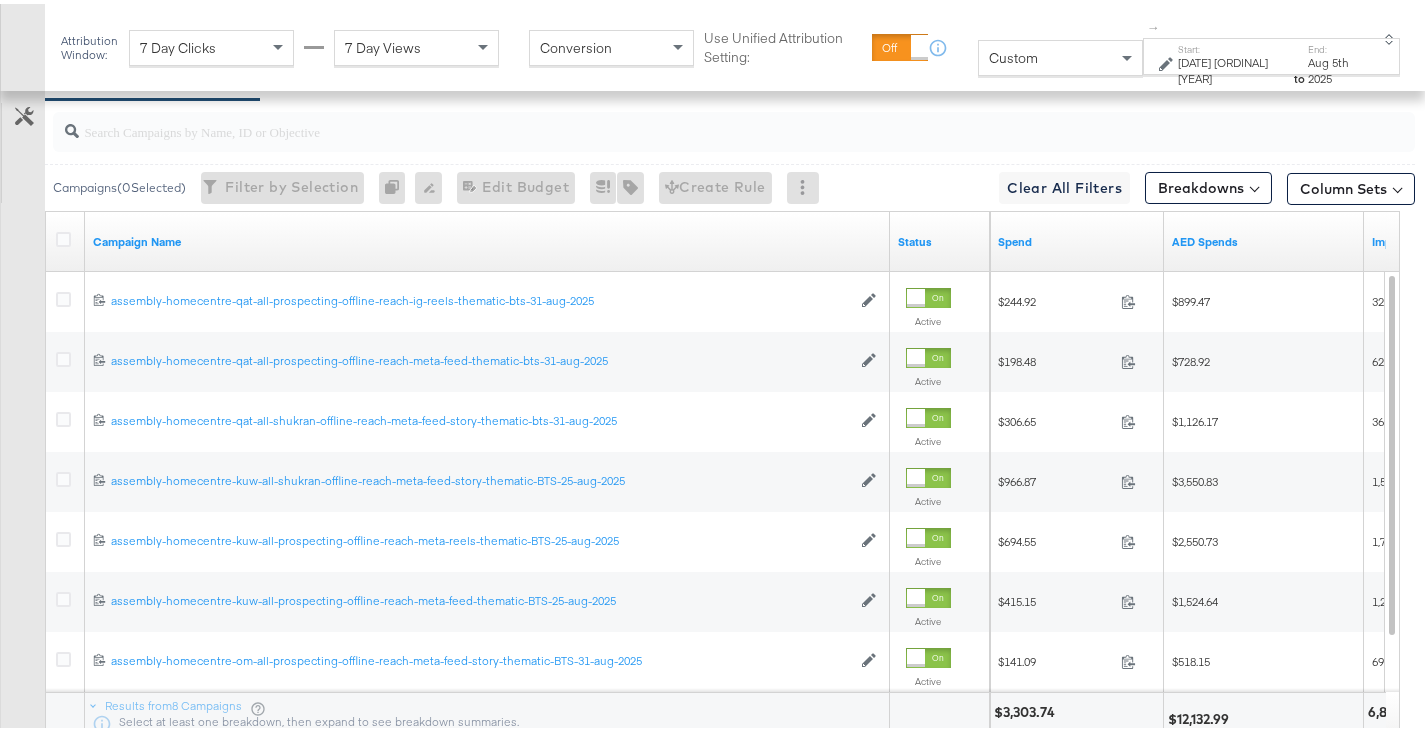 scroll, scrollTop: 500, scrollLeft: 0, axis: vertical 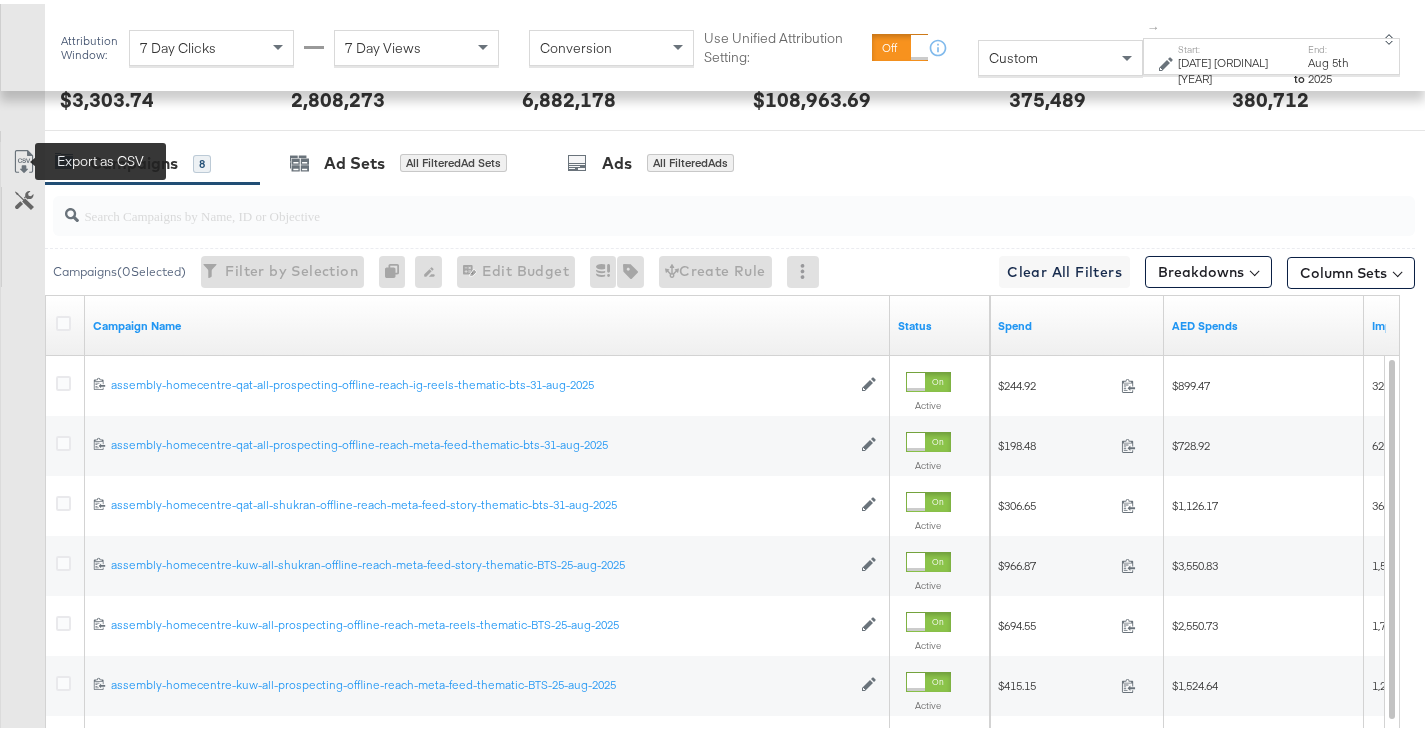 click 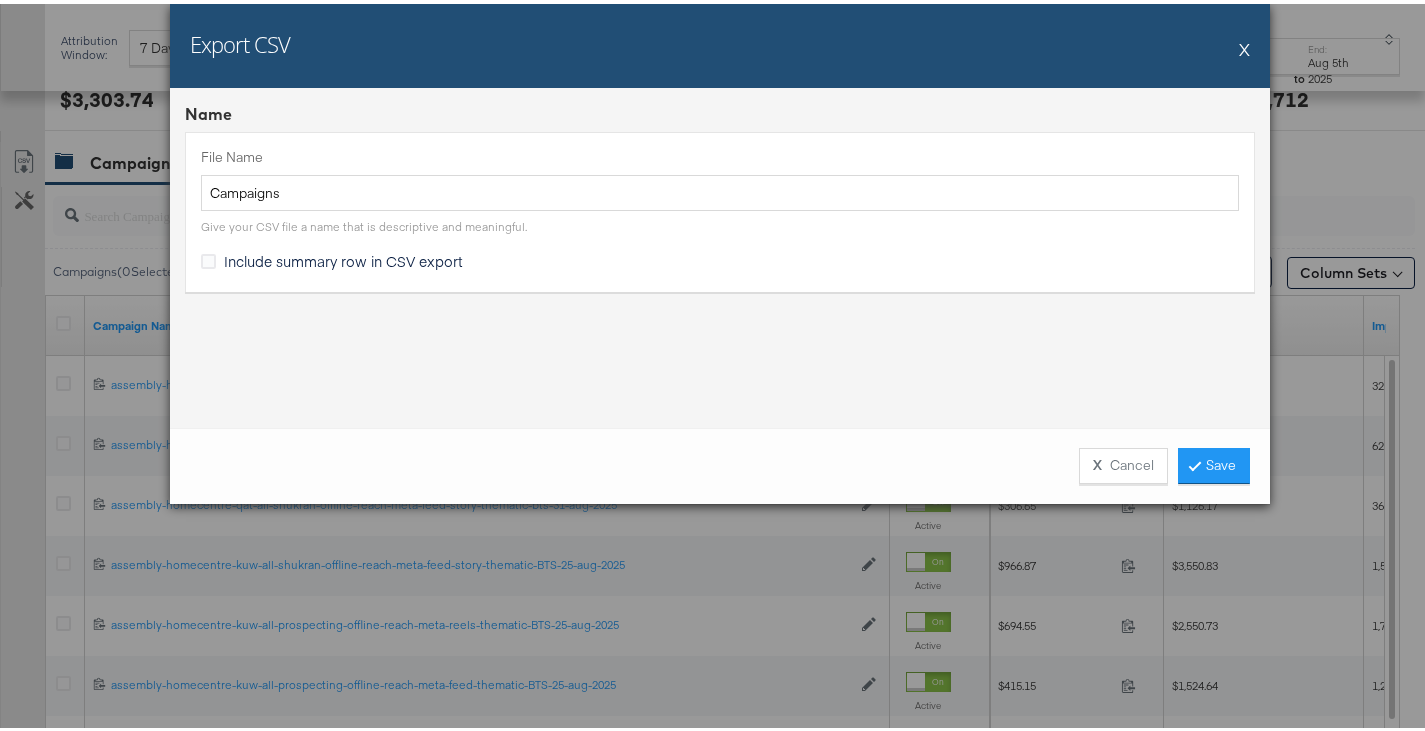 click on "Export CSV X" at bounding box center [720, 42] 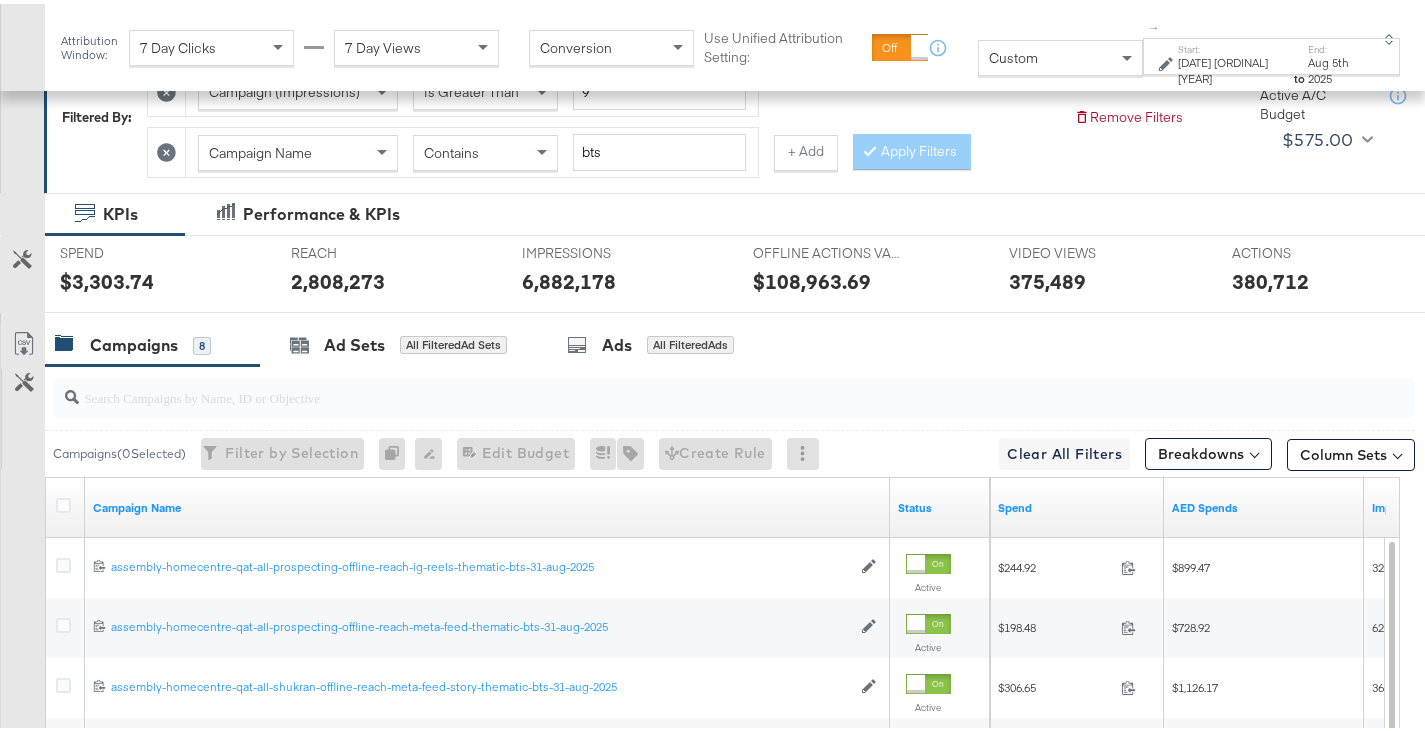 scroll, scrollTop: 300, scrollLeft: 0, axis: vertical 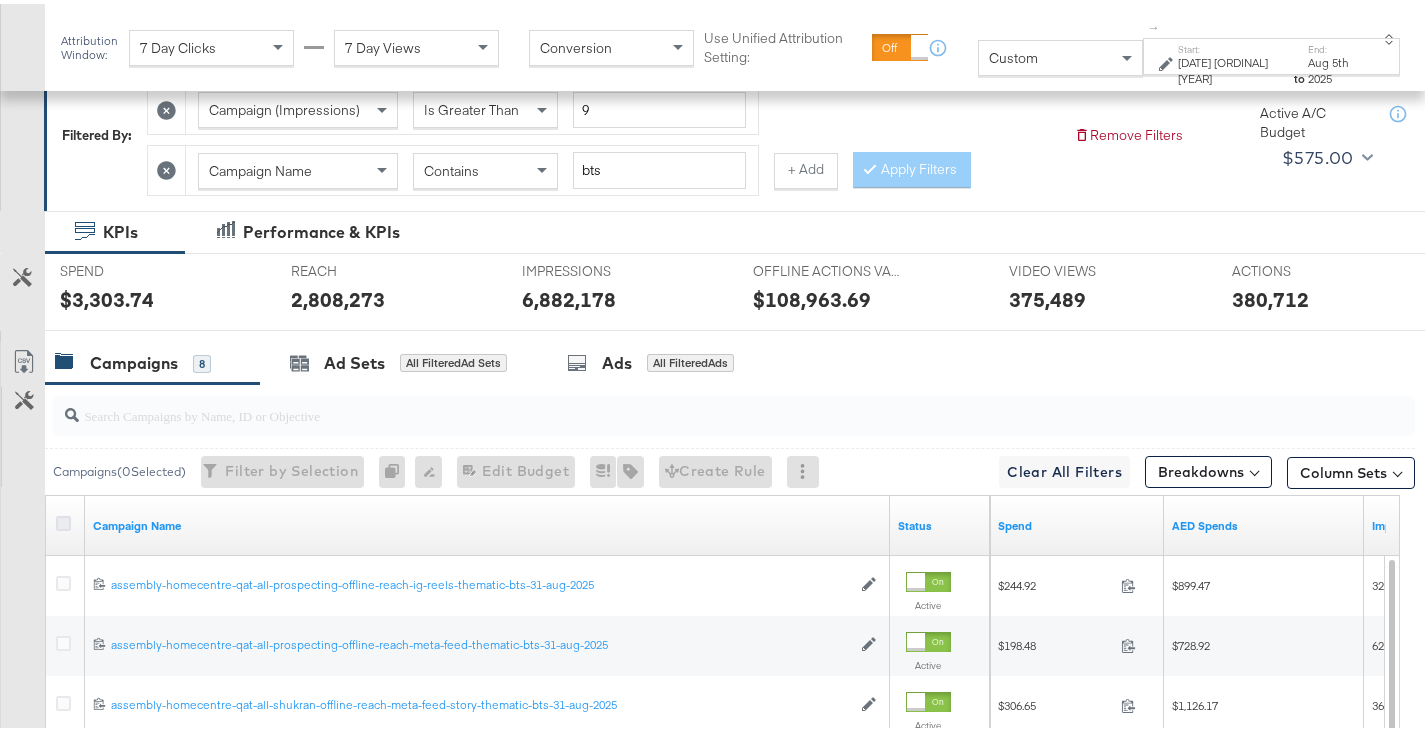 click at bounding box center (63, 519) 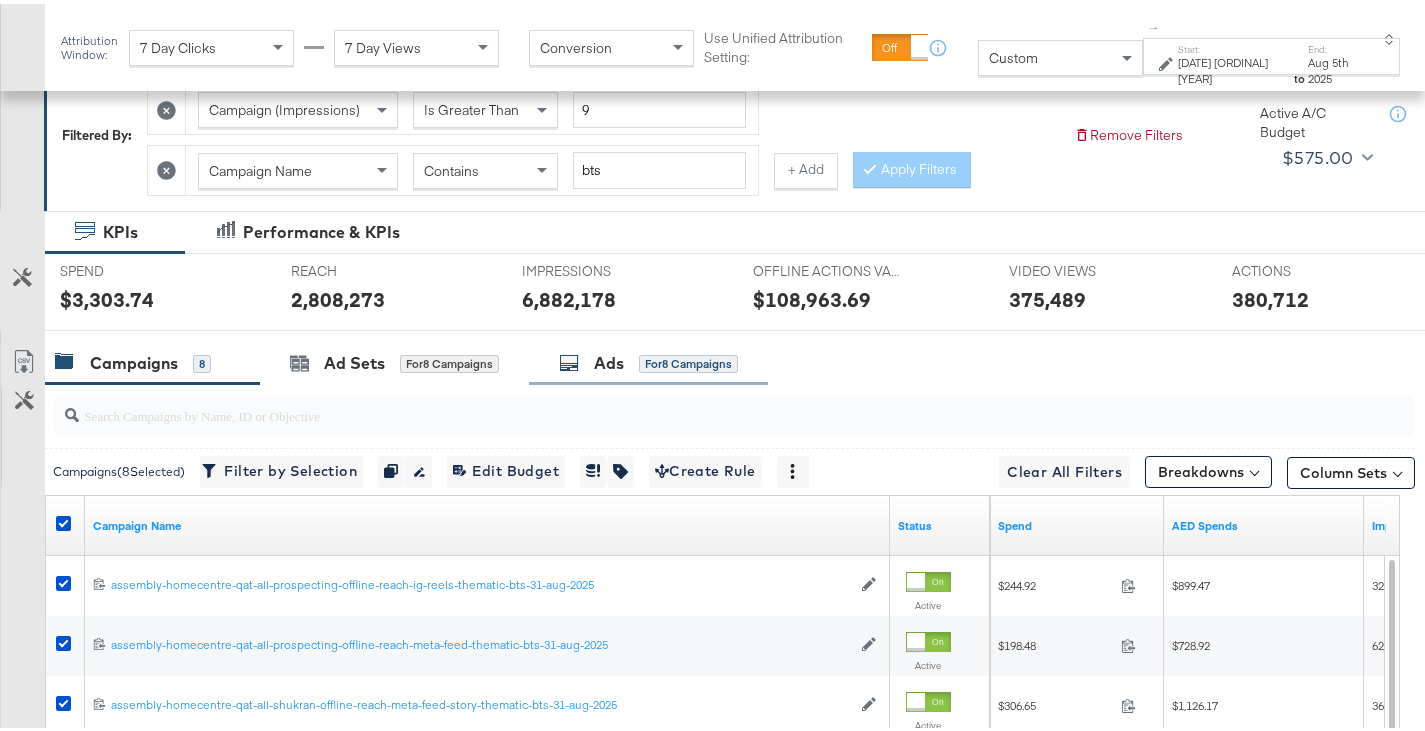 click on "Ads for  8   Campaigns" at bounding box center [648, 359] 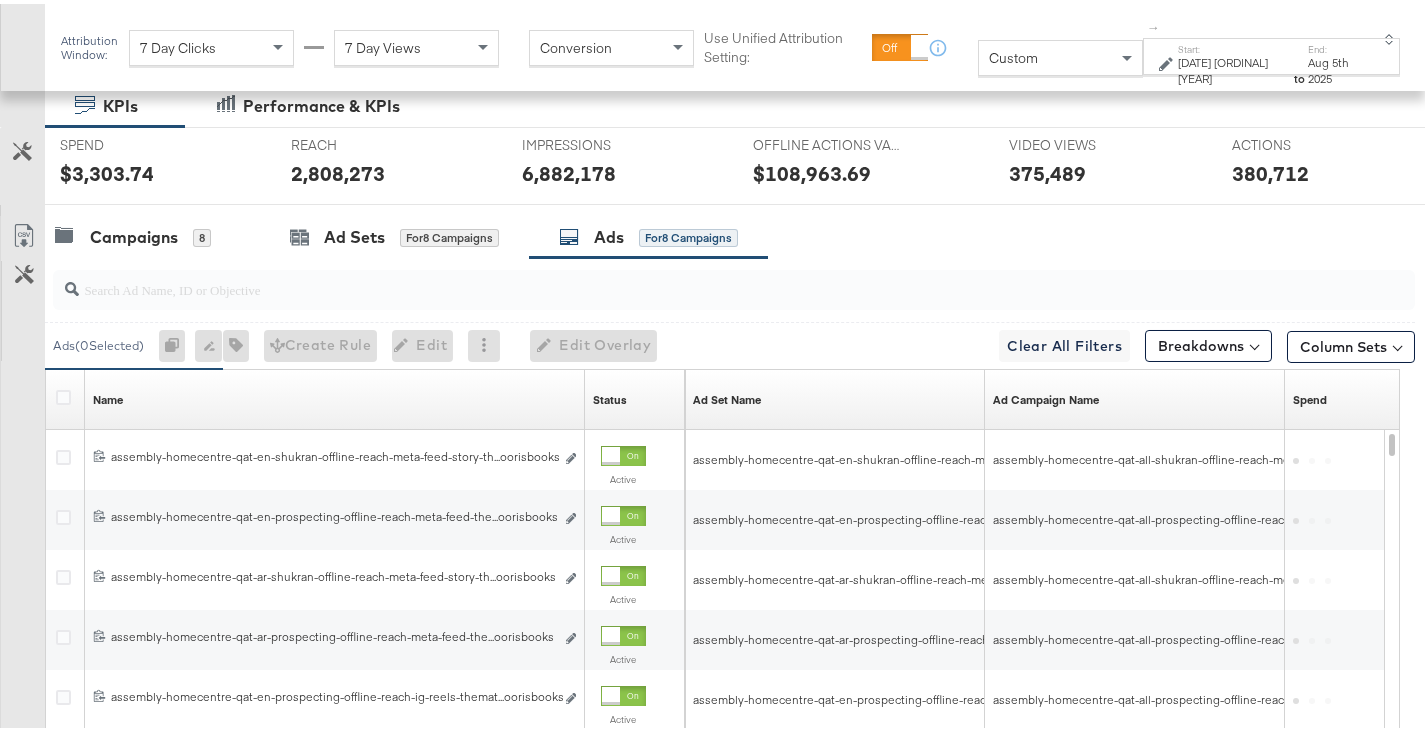 scroll, scrollTop: 500, scrollLeft: 0, axis: vertical 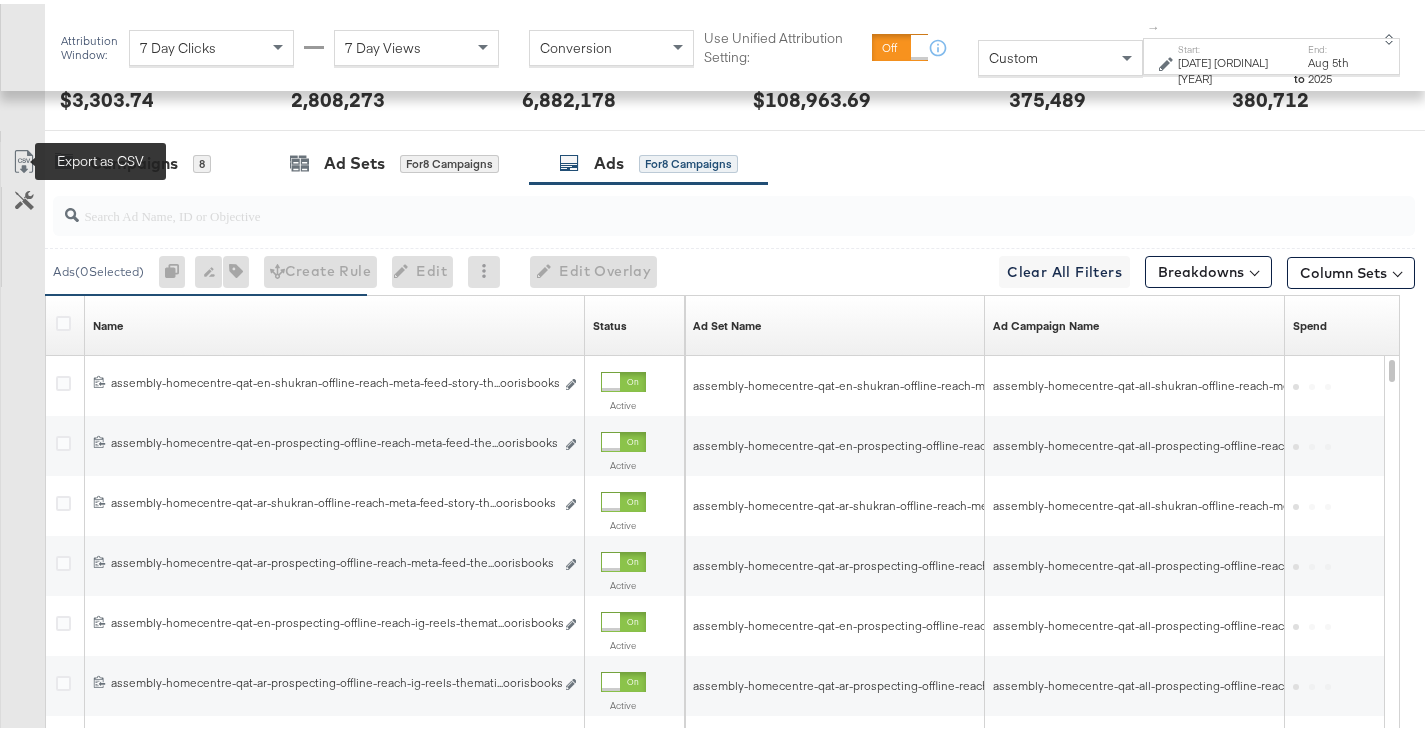 click 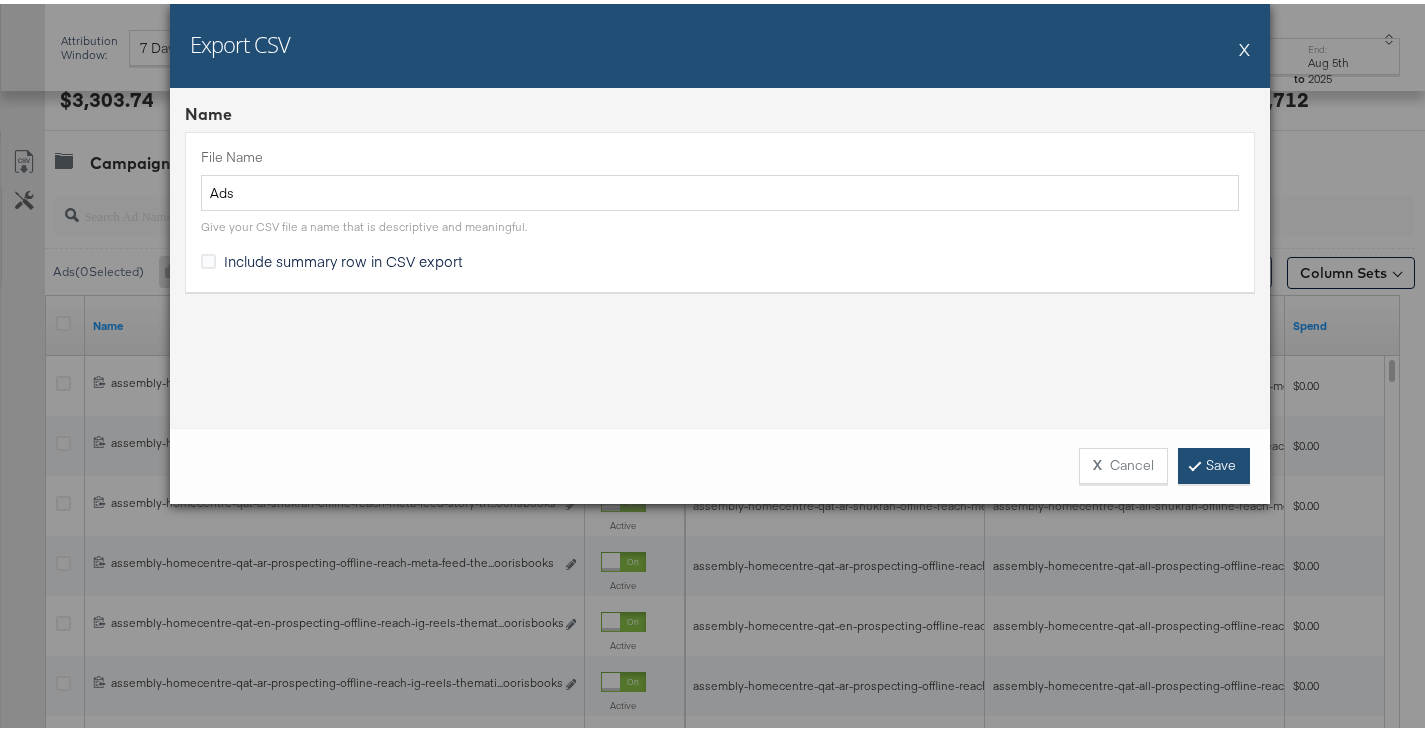 click on "Save" at bounding box center [1214, 462] 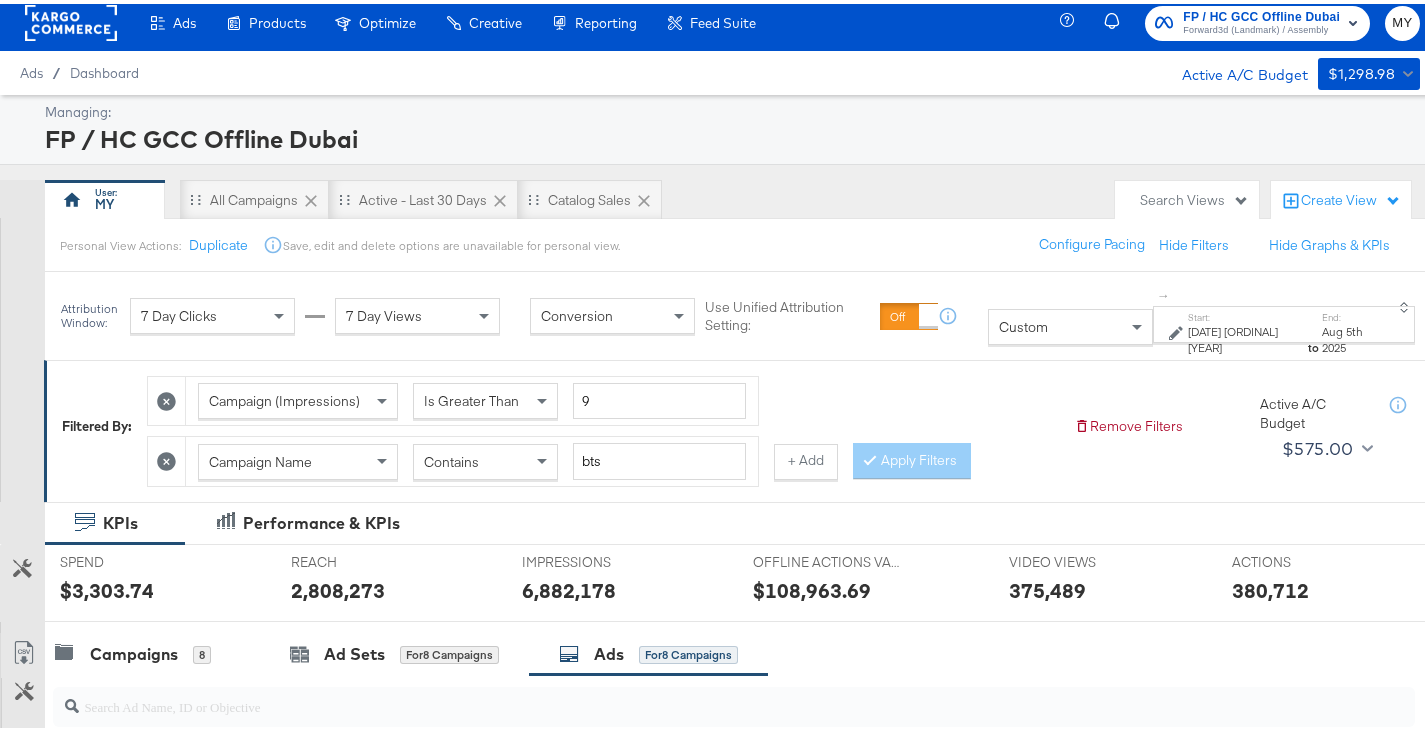 scroll, scrollTop: 0, scrollLeft: 0, axis: both 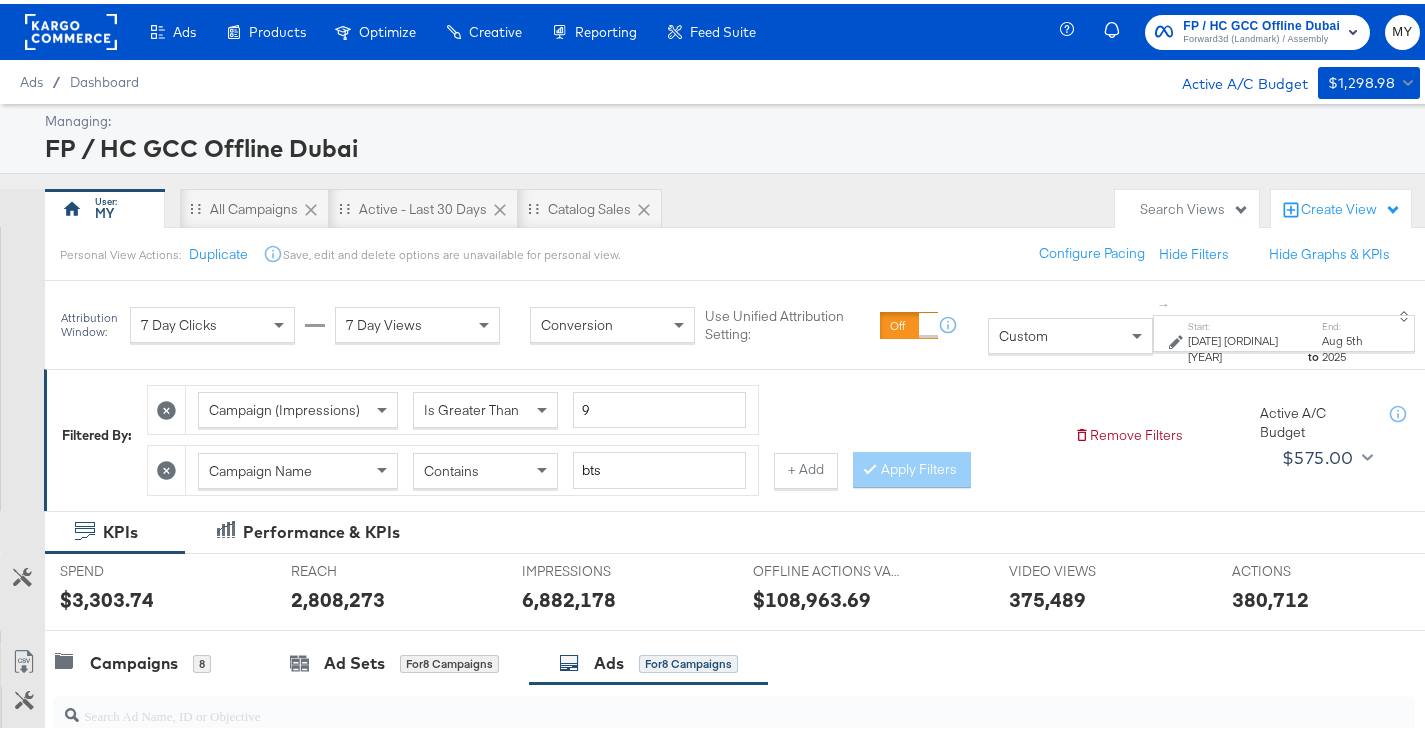 click on "Forward3d (Landmark) / Assembly" at bounding box center [1261, 36] 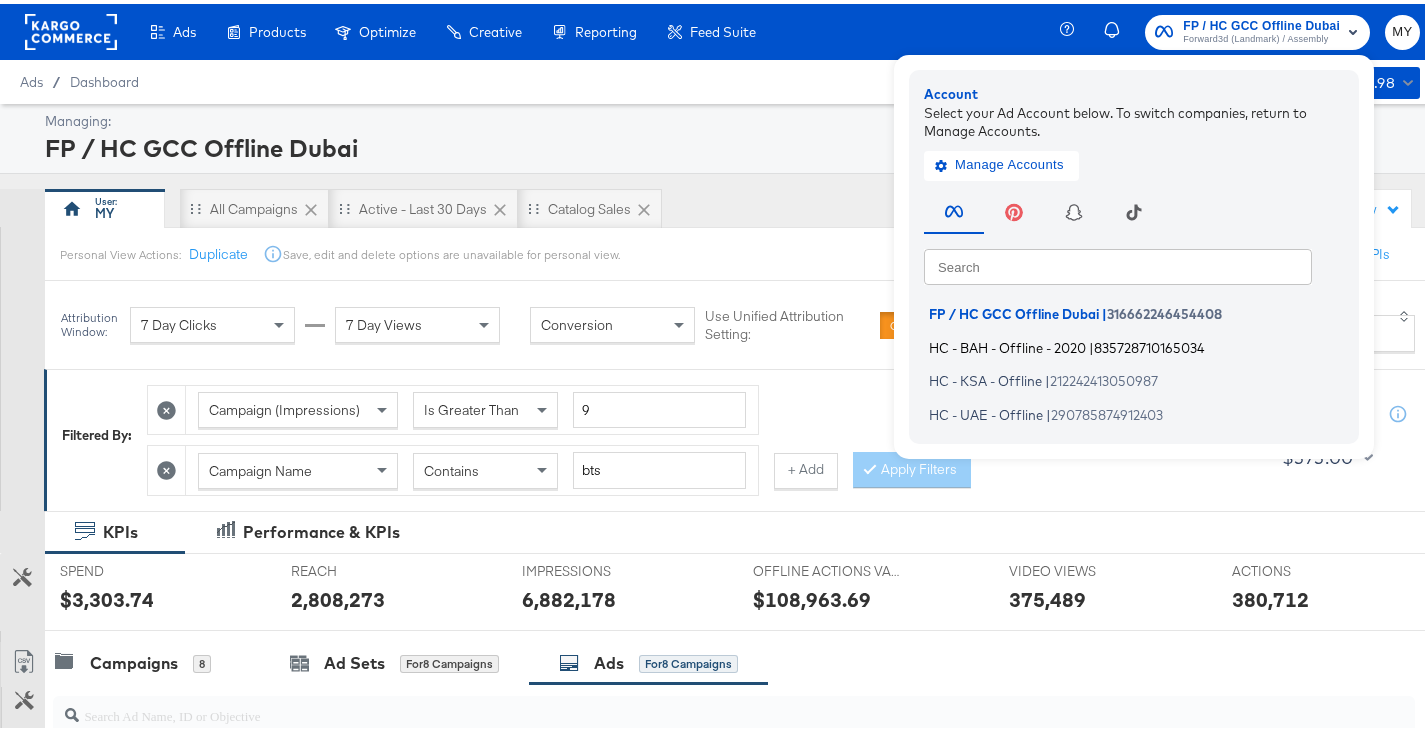 click on "835728710165034" at bounding box center [1149, 343] 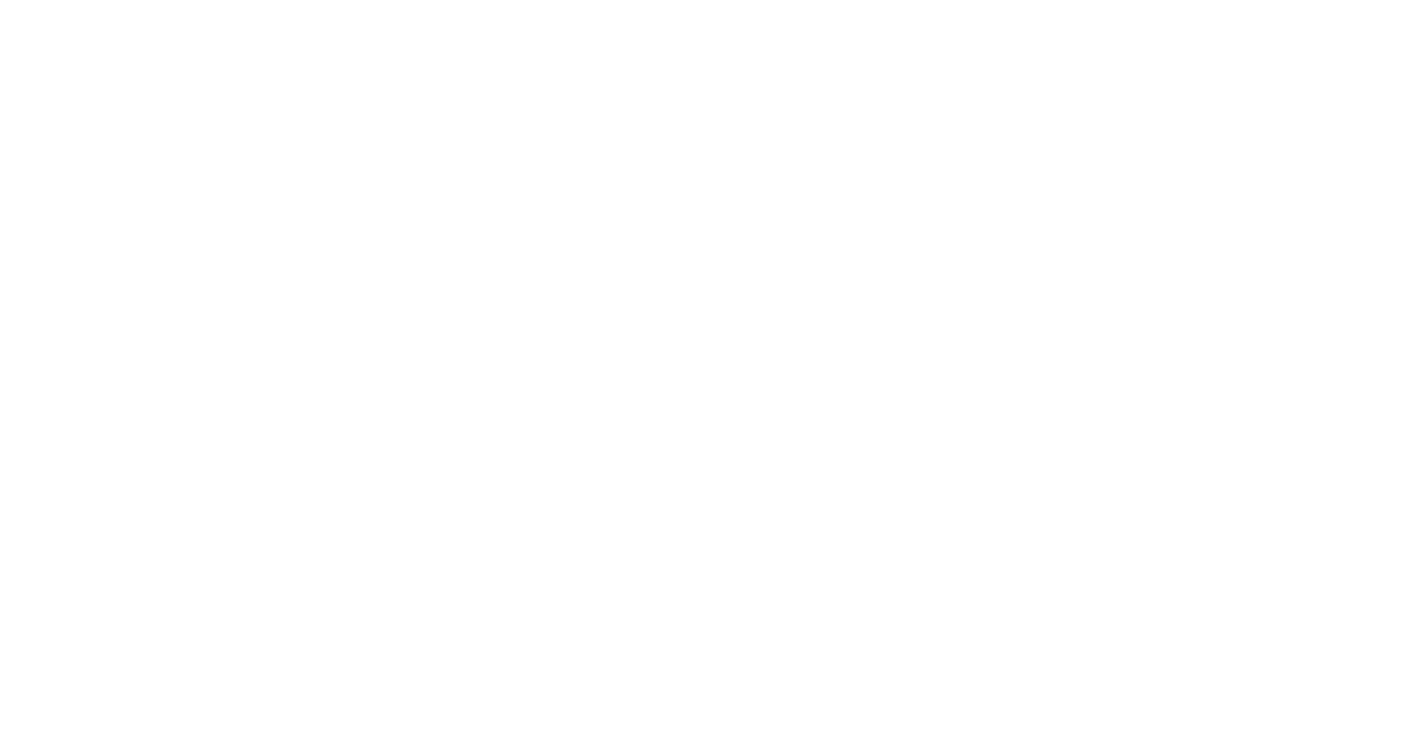 scroll, scrollTop: 0, scrollLeft: 0, axis: both 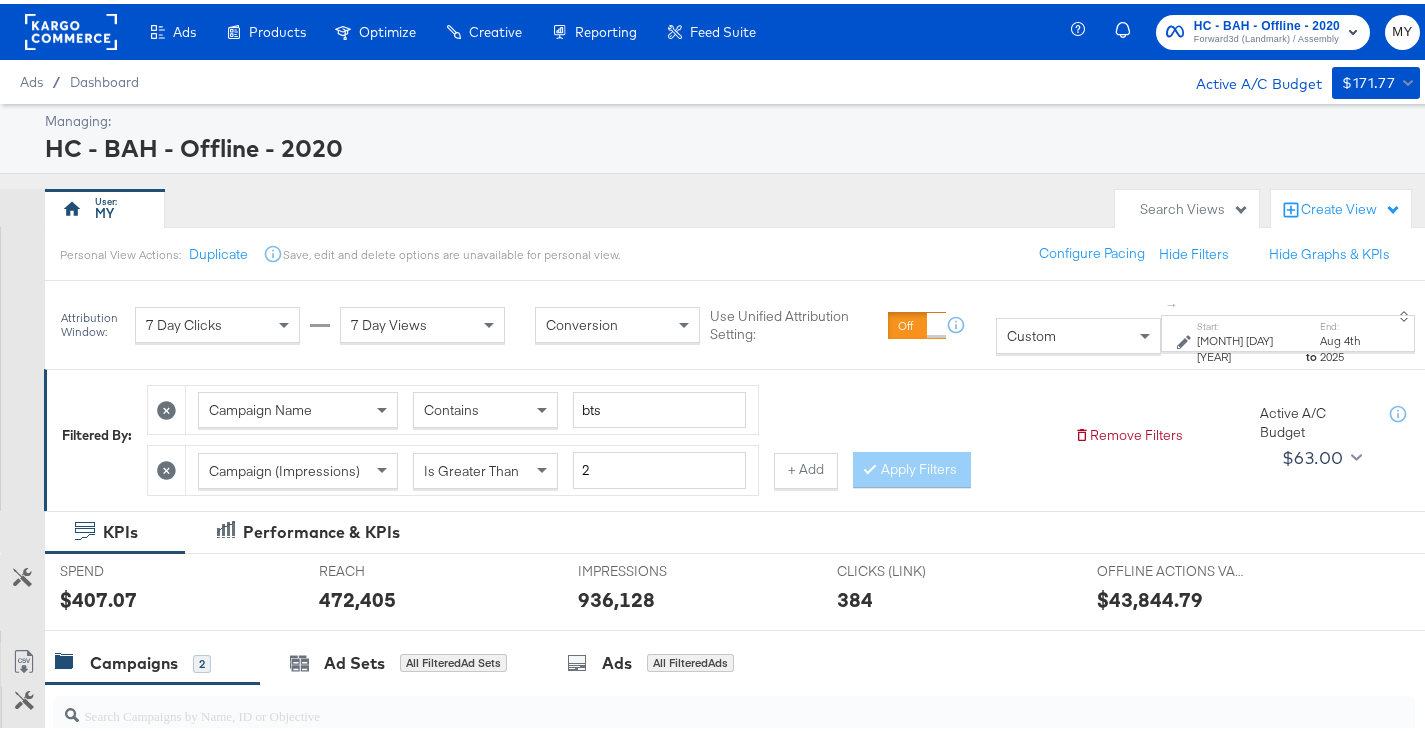 click on "[MONTH] [DAY] [YEAR]" at bounding box center [1250, 344] 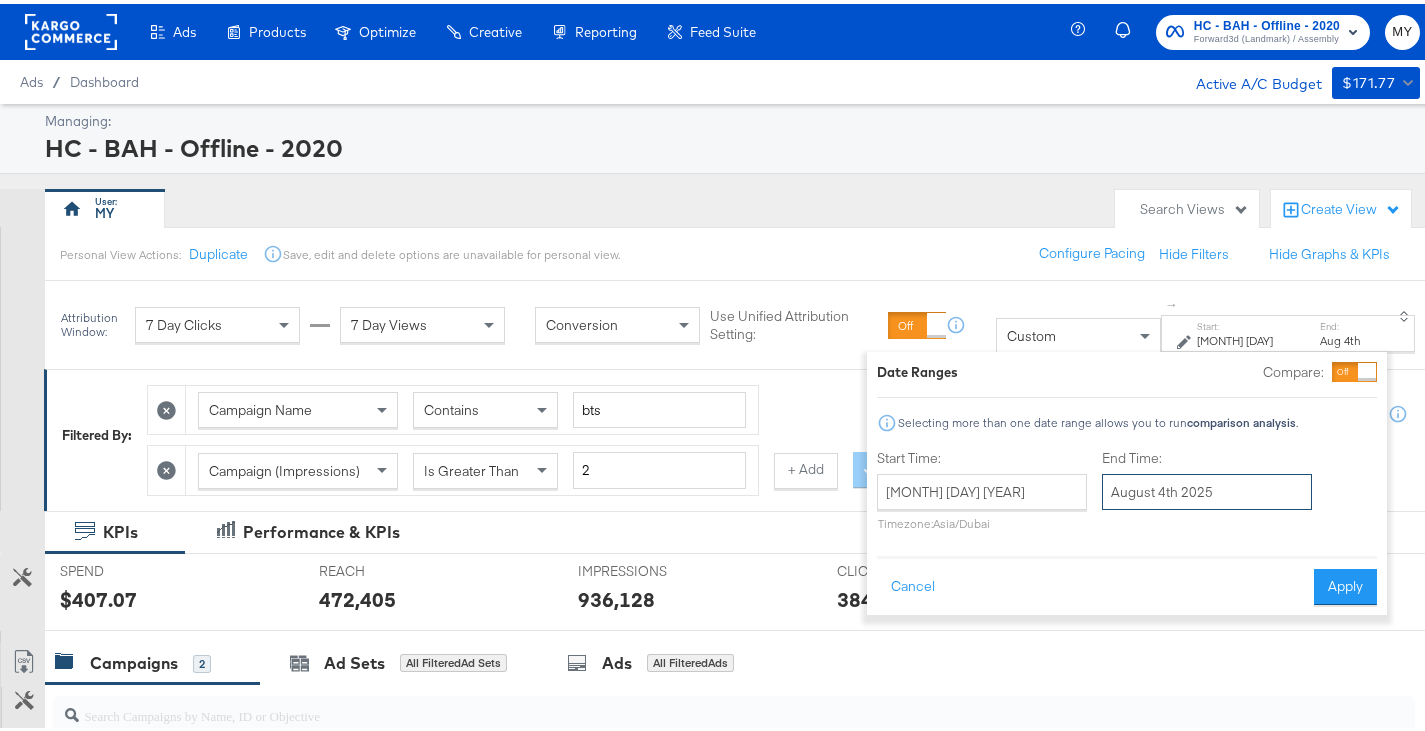 click on "August 4th 2025" at bounding box center (1207, 488) 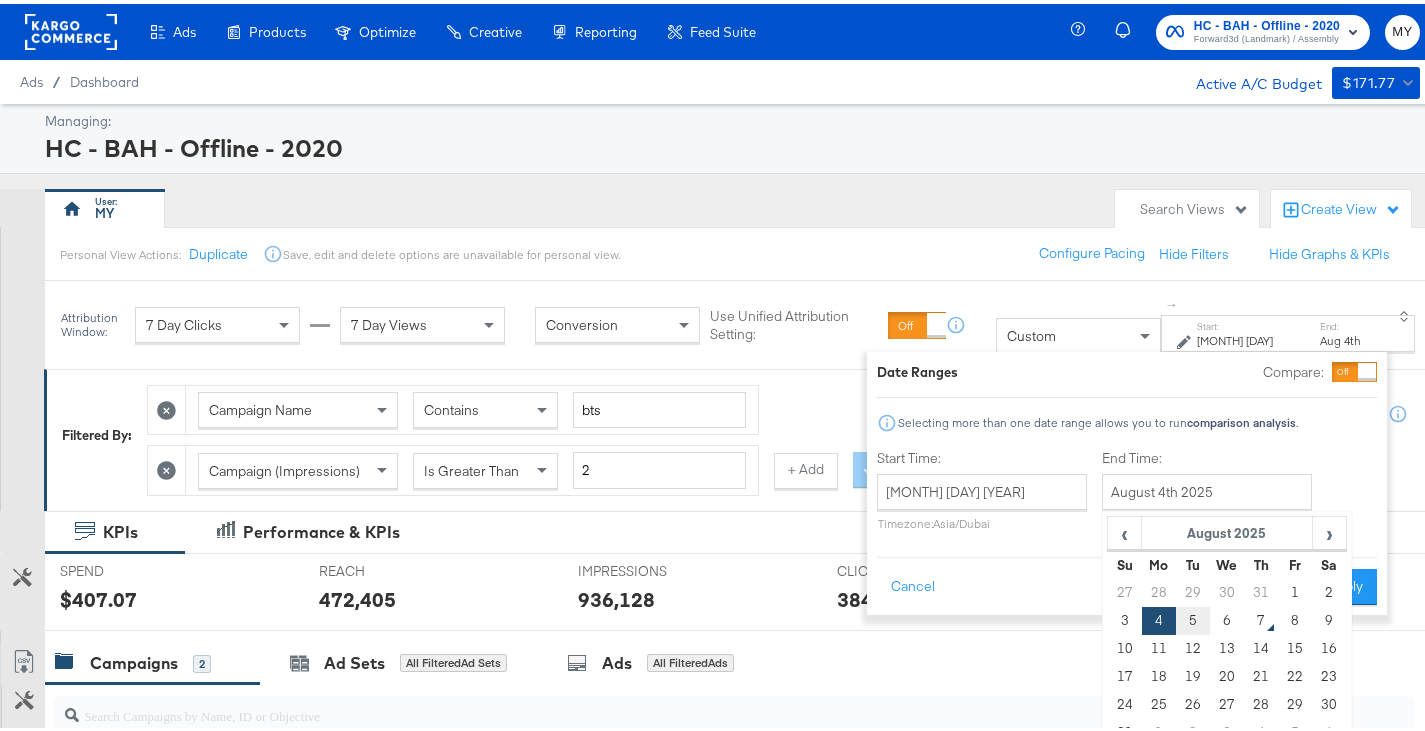 click on "5" at bounding box center (1193, 617) 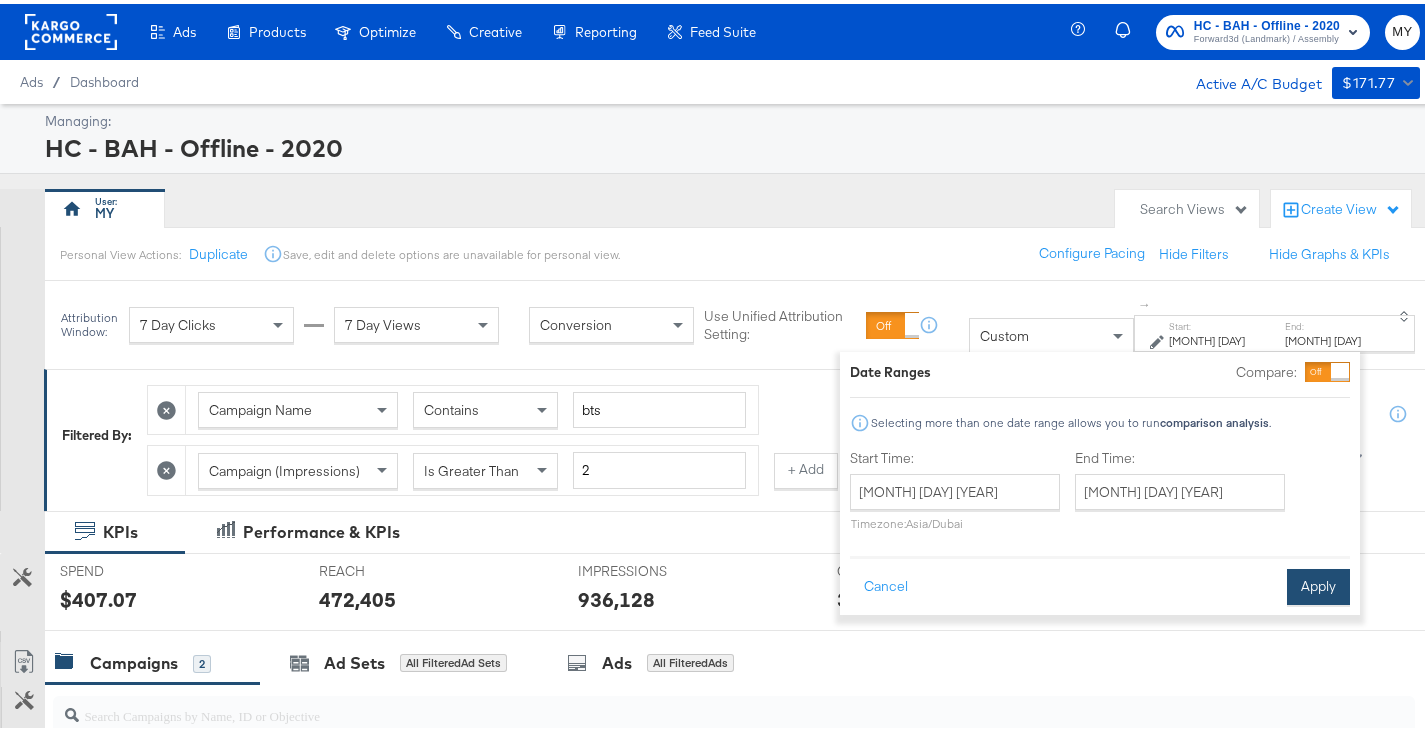 click on "Apply" at bounding box center (1318, 583) 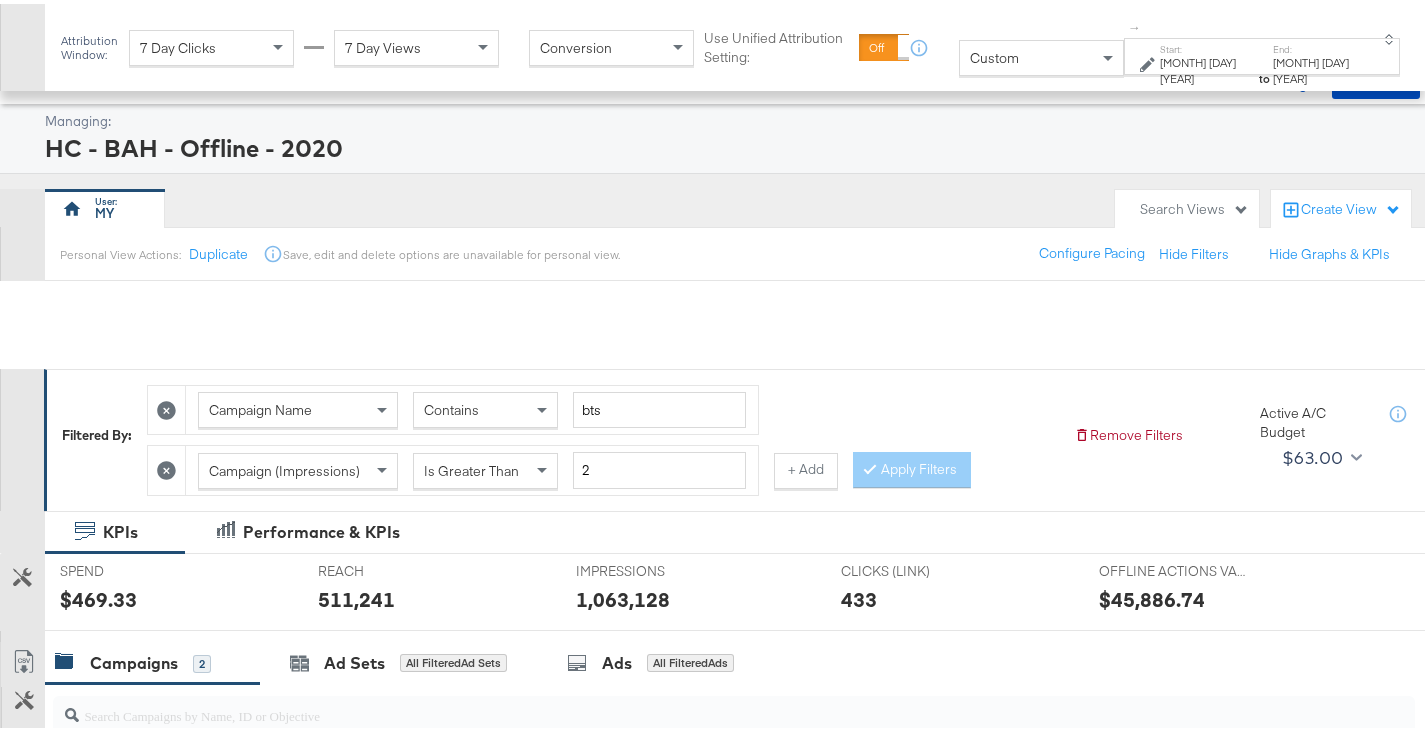scroll, scrollTop: 448, scrollLeft: 0, axis: vertical 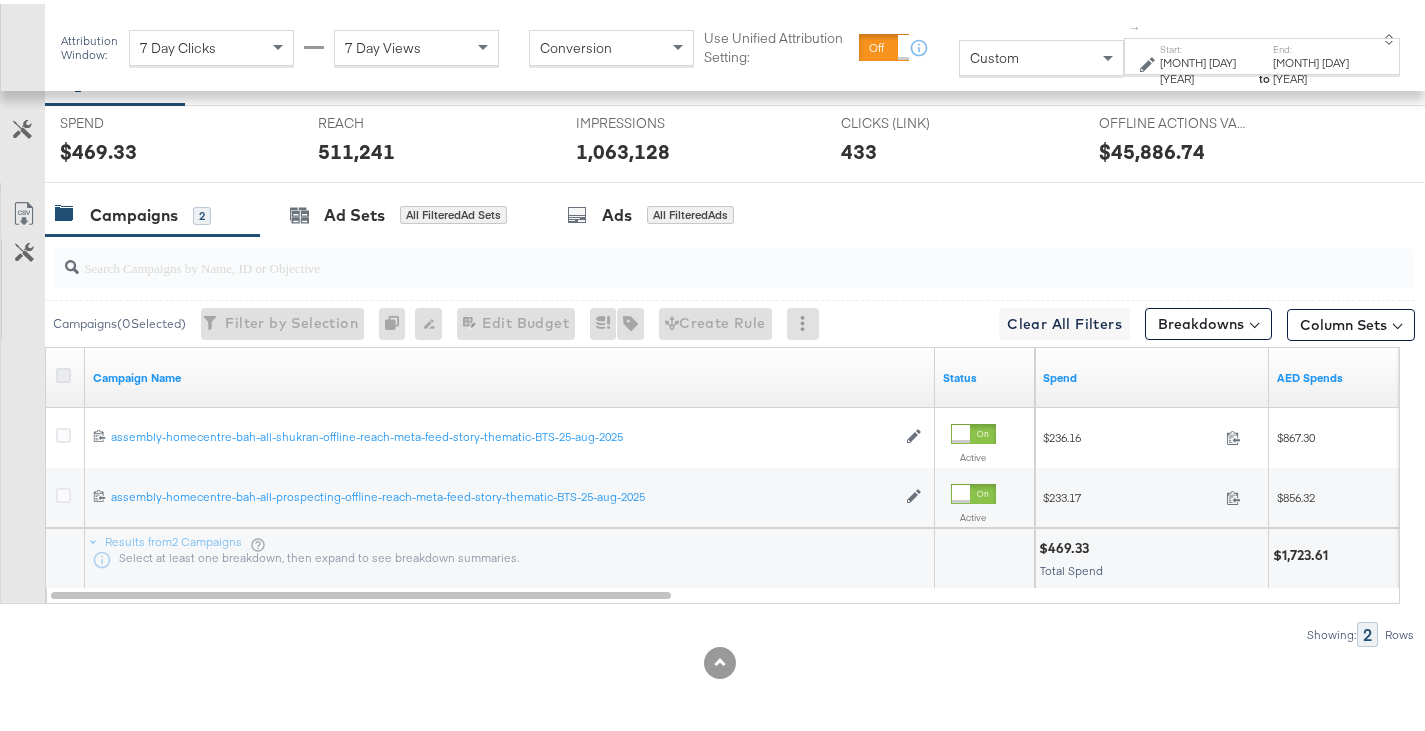click at bounding box center (63, 371) 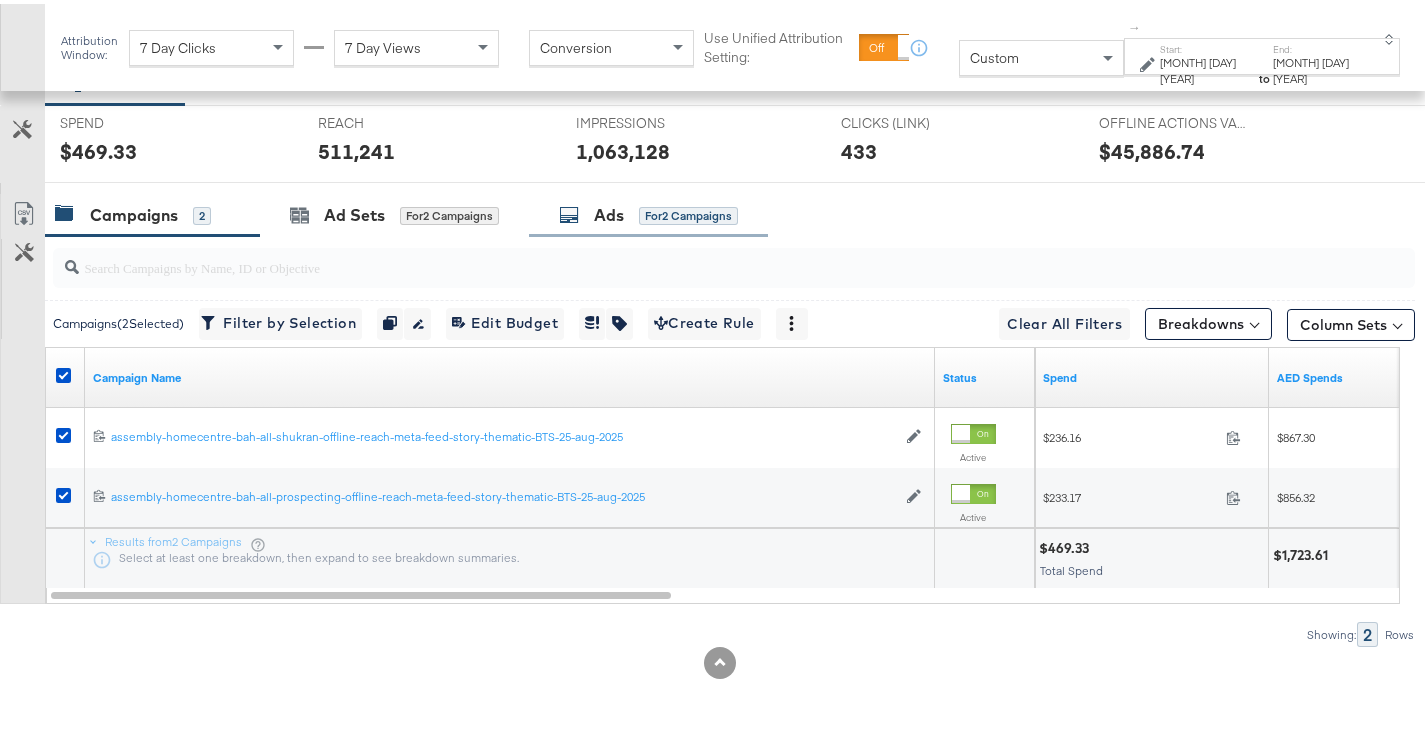 click on "Ads for  2   Campaigns" at bounding box center (648, 211) 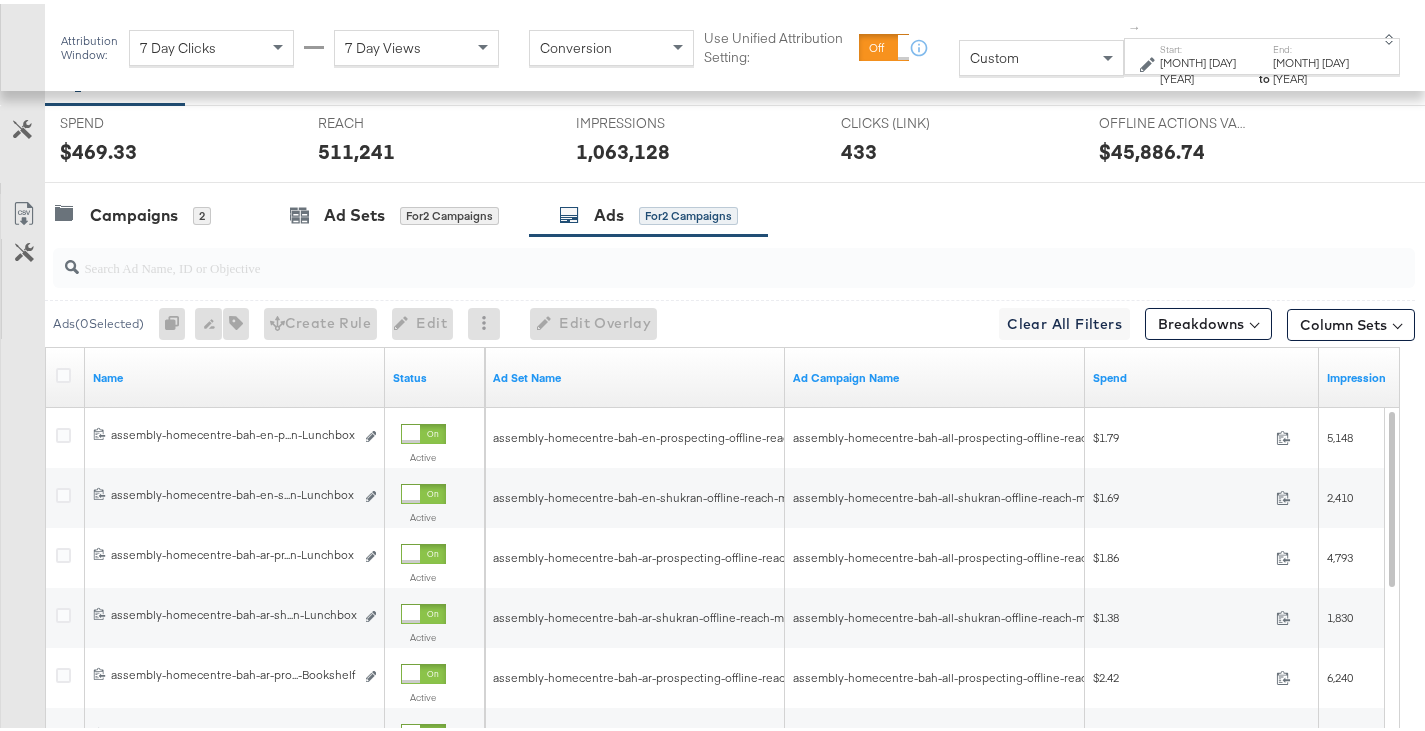 click 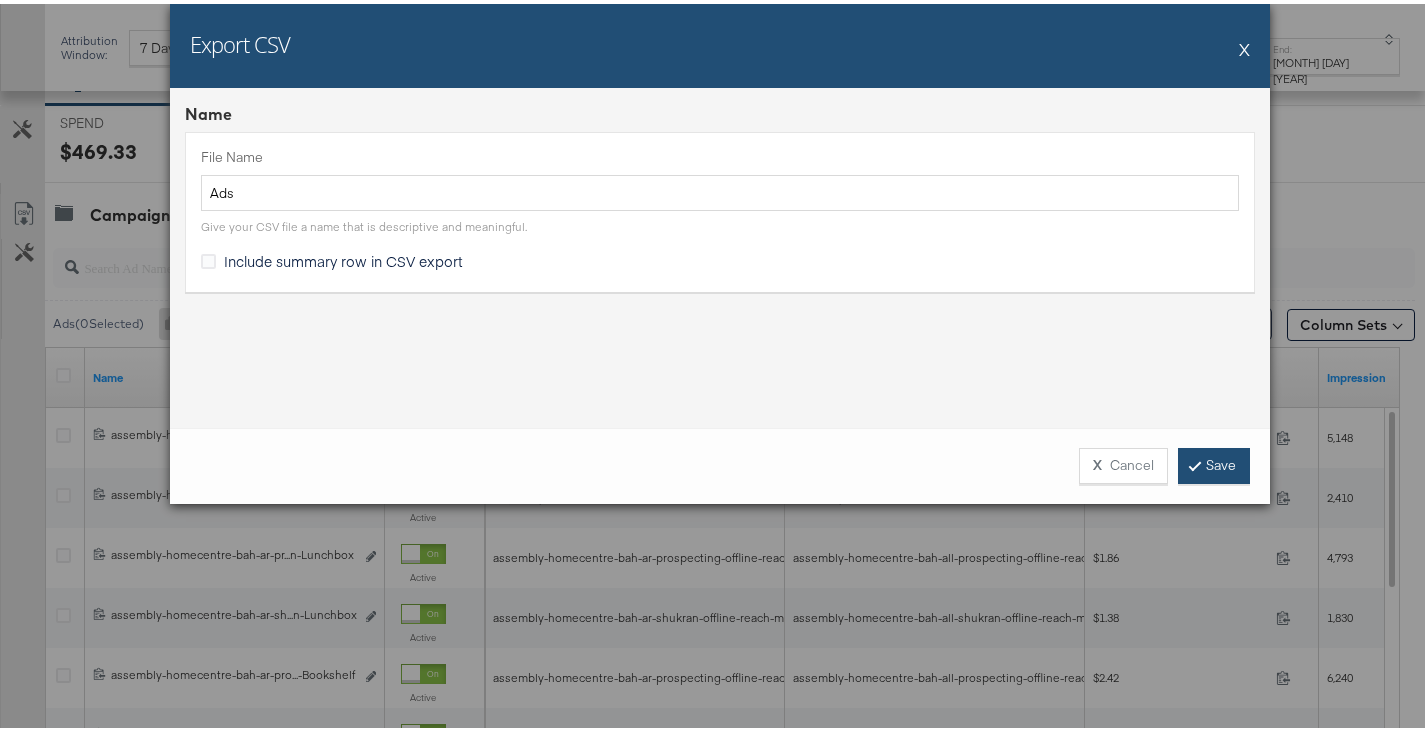 click on "Save" at bounding box center [1214, 462] 